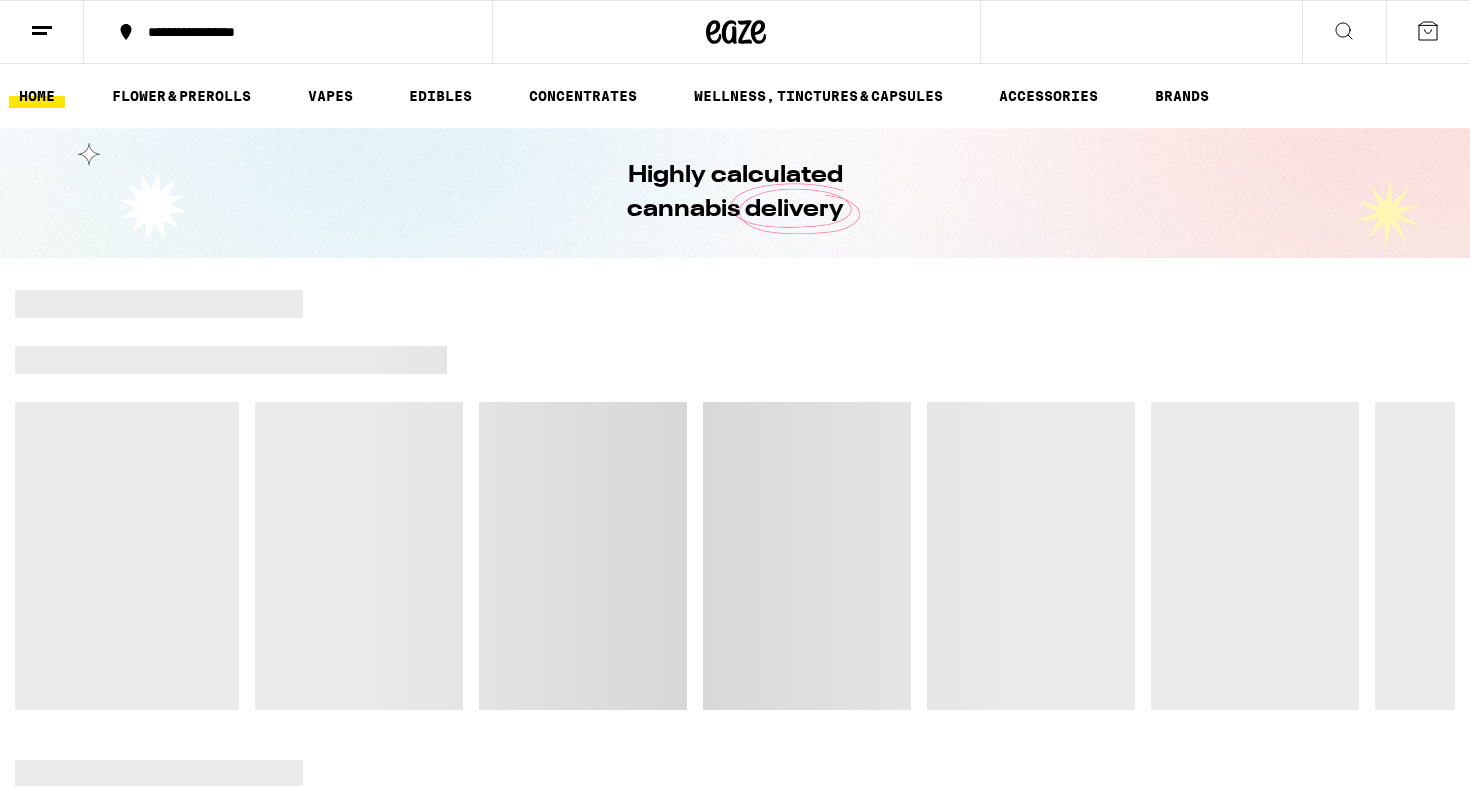 scroll, scrollTop: 0, scrollLeft: 0, axis: both 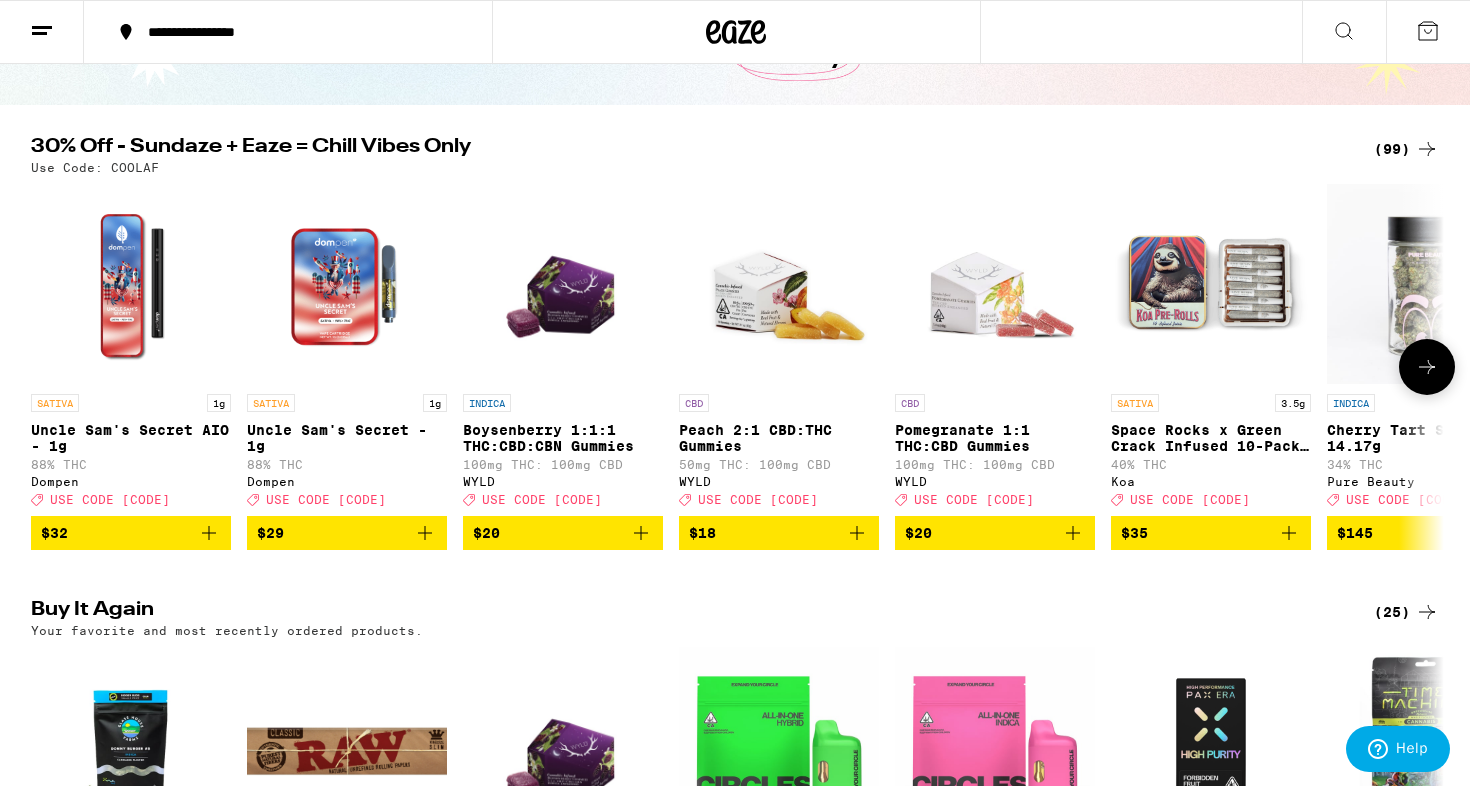 click at bounding box center [1427, 367] 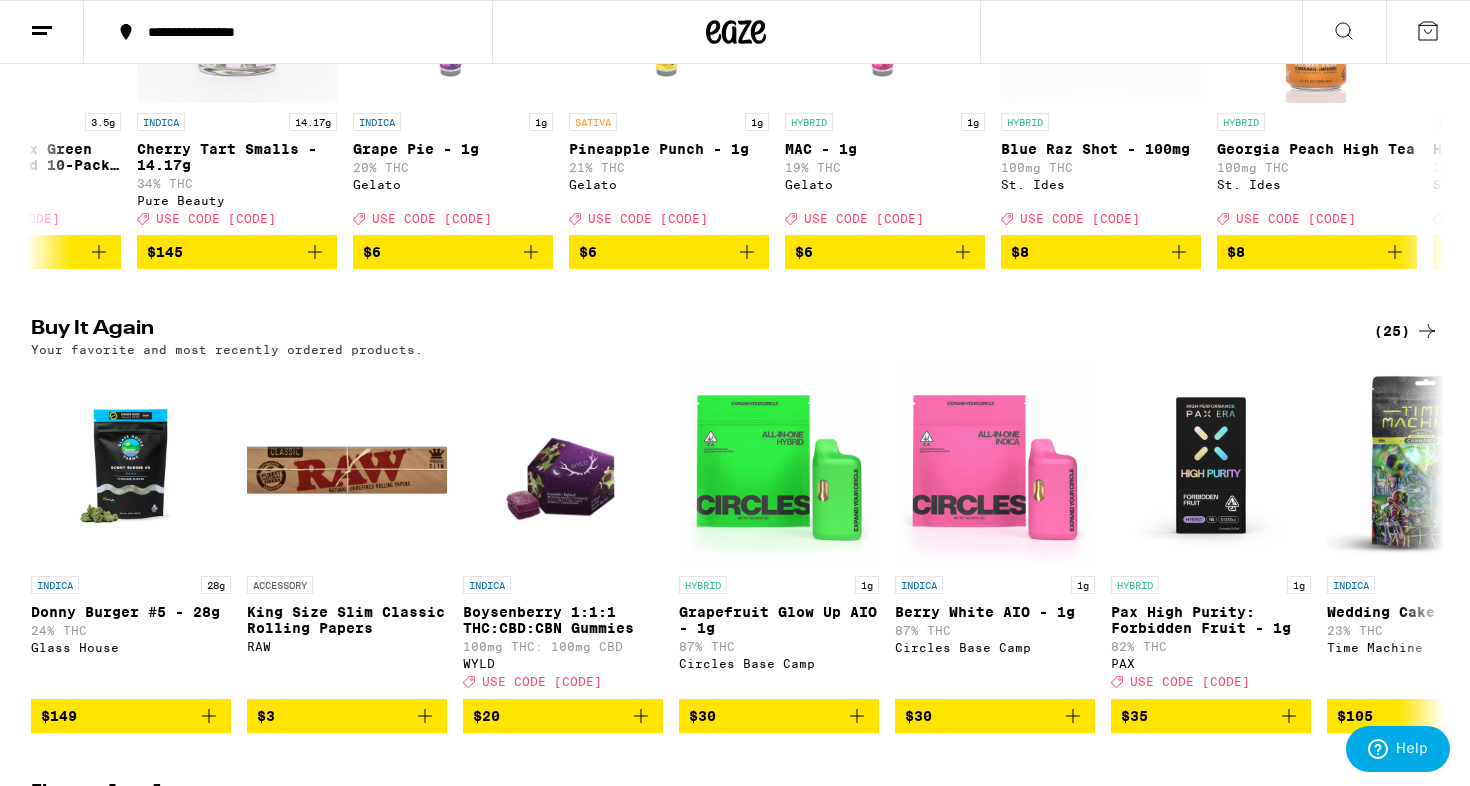 scroll, scrollTop: 435, scrollLeft: 0, axis: vertical 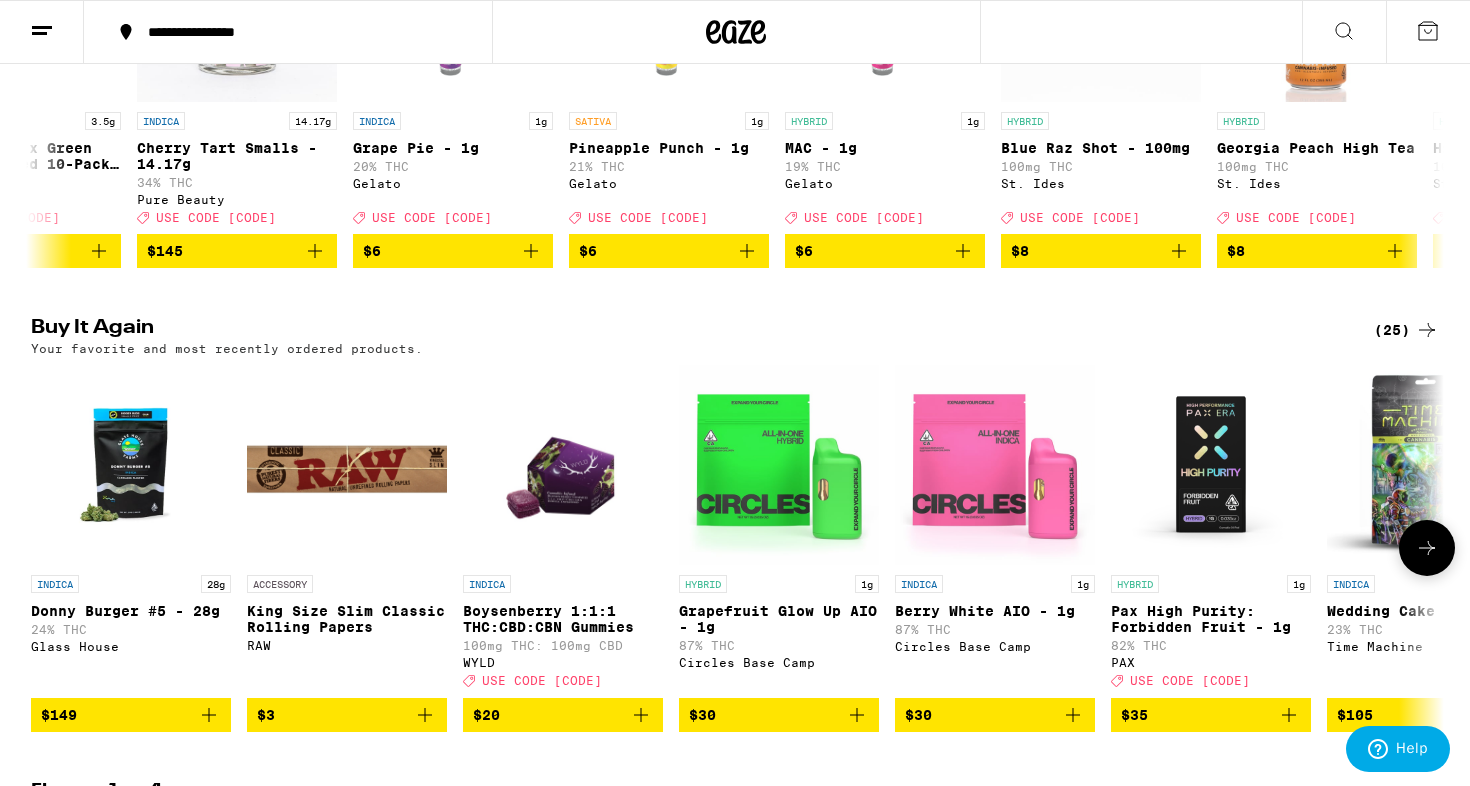 click at bounding box center (1427, 548) 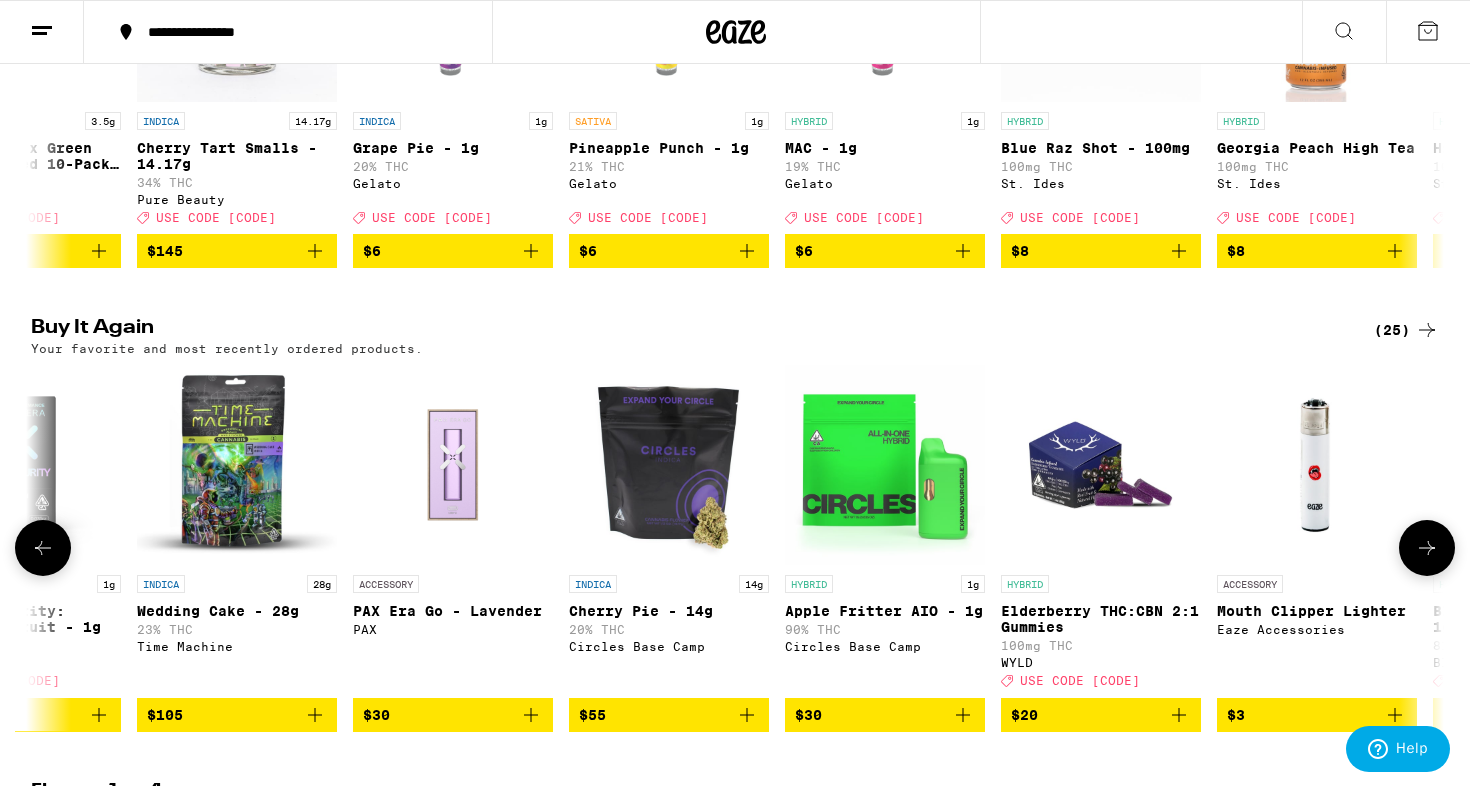 click at bounding box center (1427, 548) 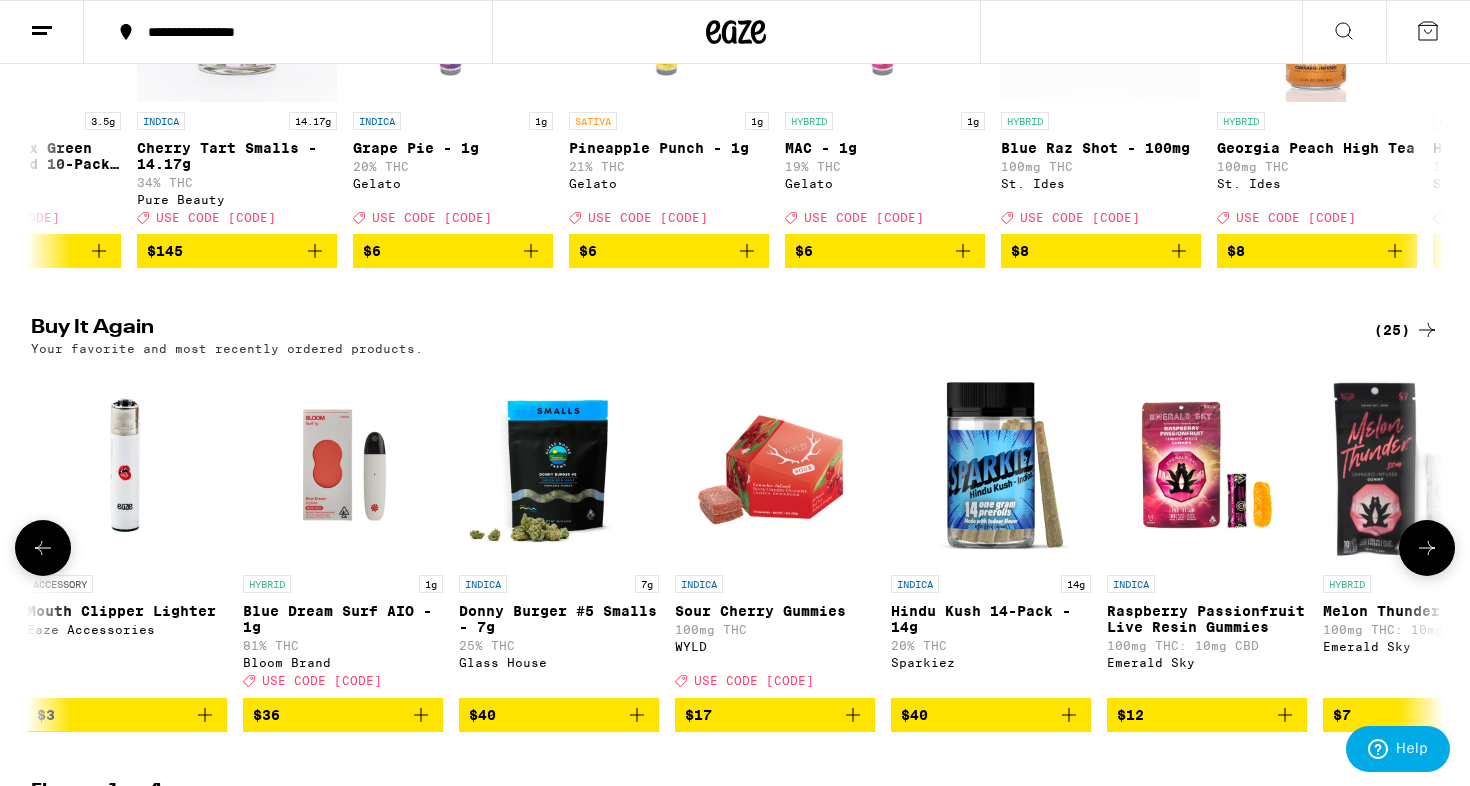 click at bounding box center [1427, 548] 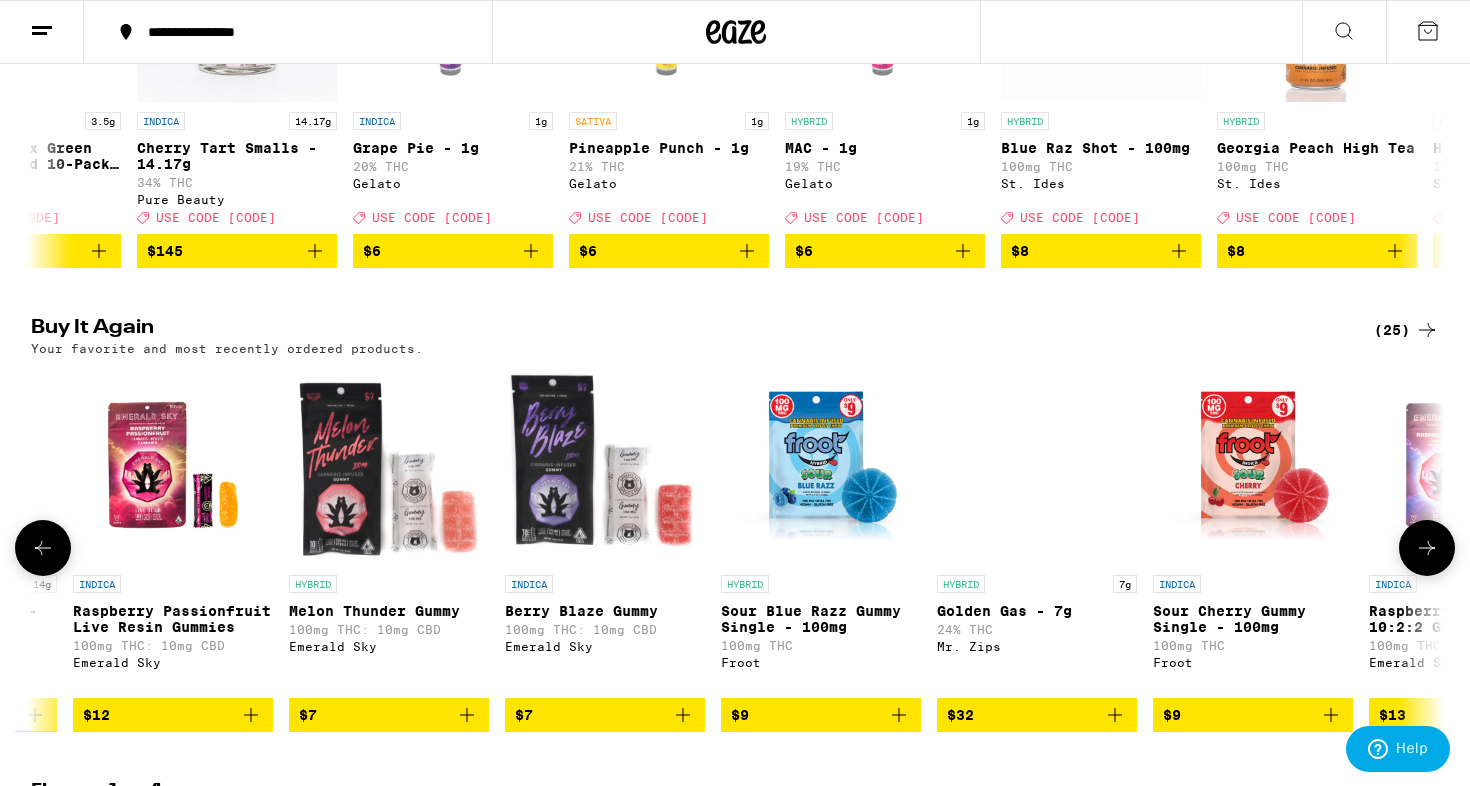 scroll, scrollTop: 0, scrollLeft: 3570, axis: horizontal 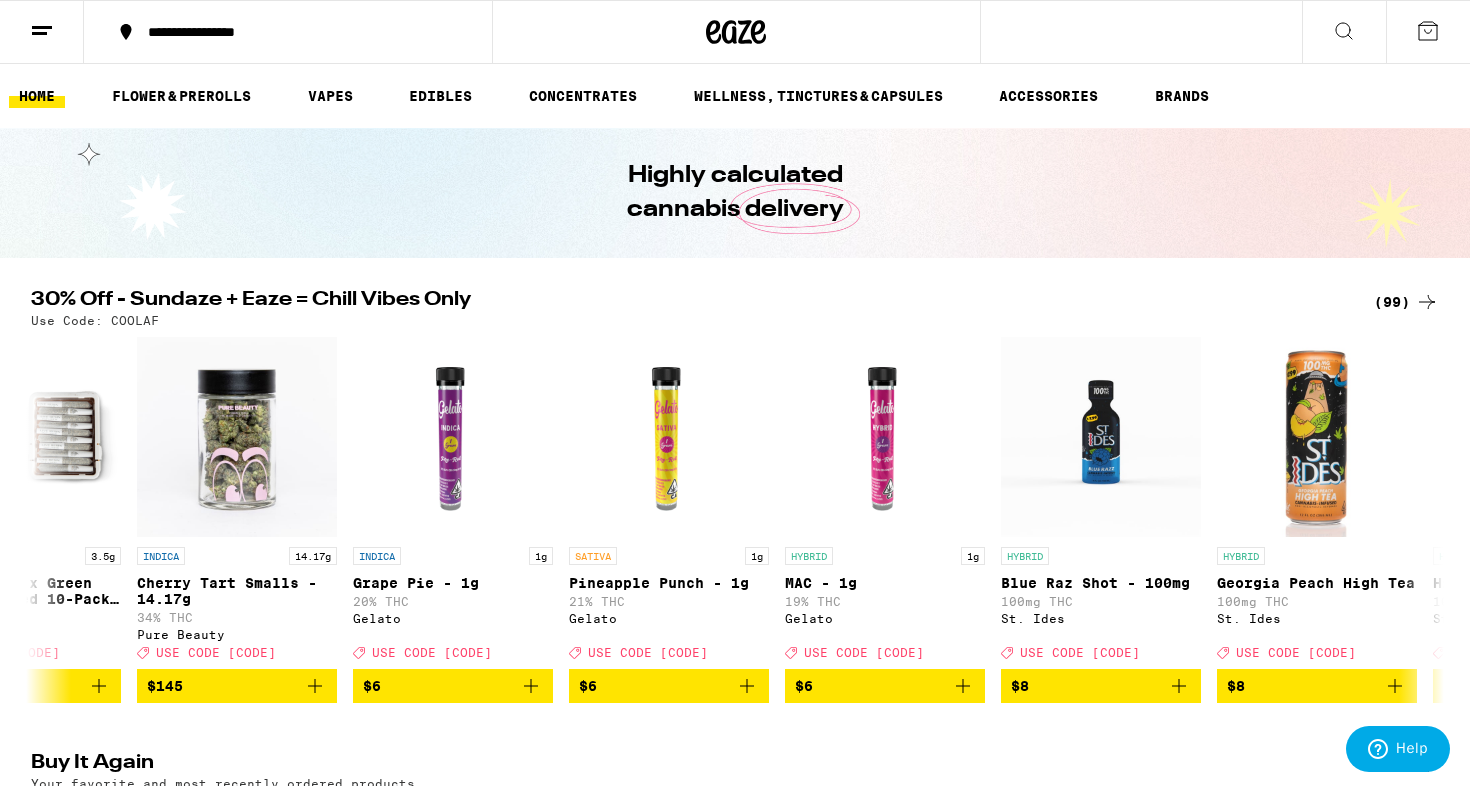 click on "(99)" at bounding box center (1406, 302) 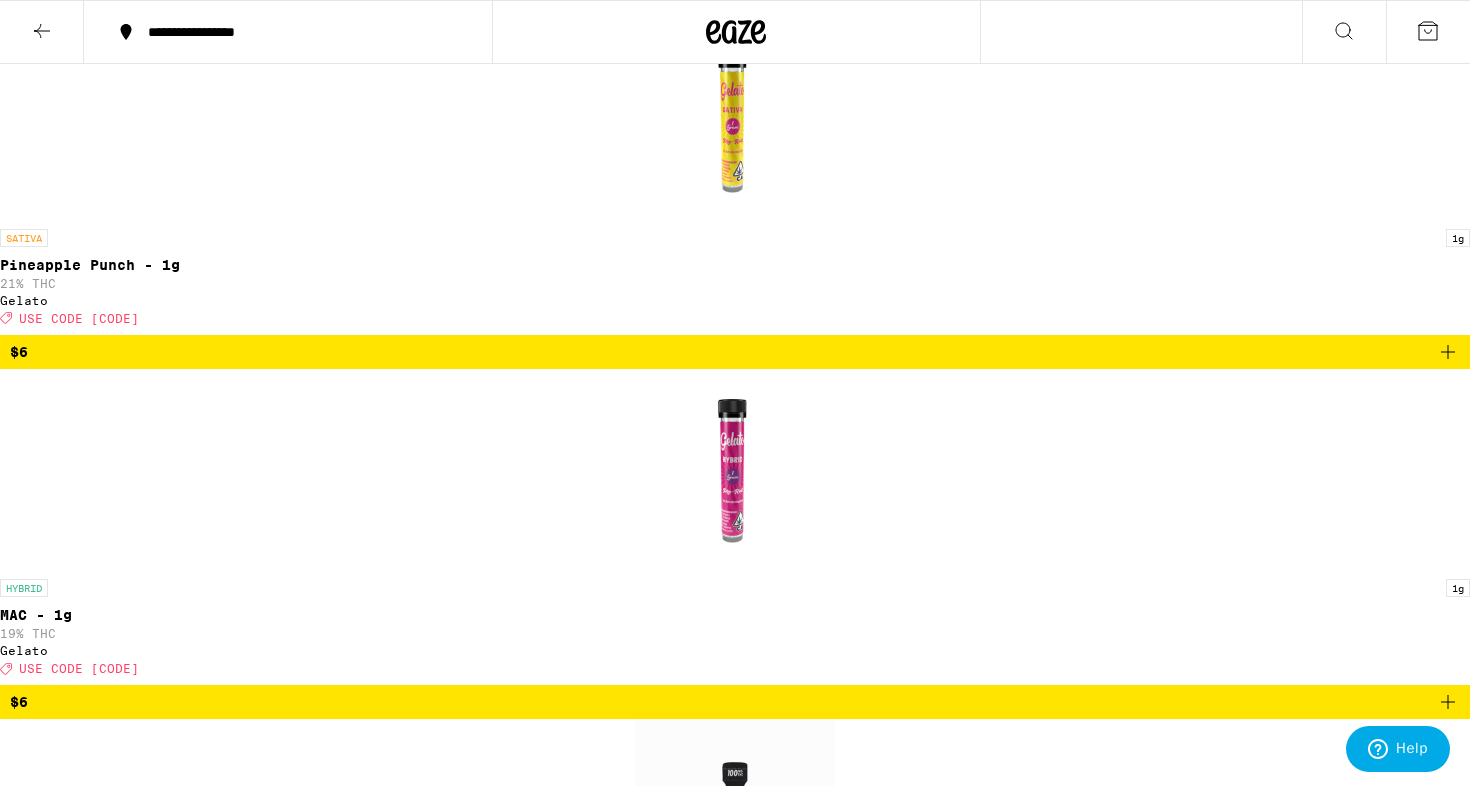 scroll, scrollTop: 3292, scrollLeft: 0, axis: vertical 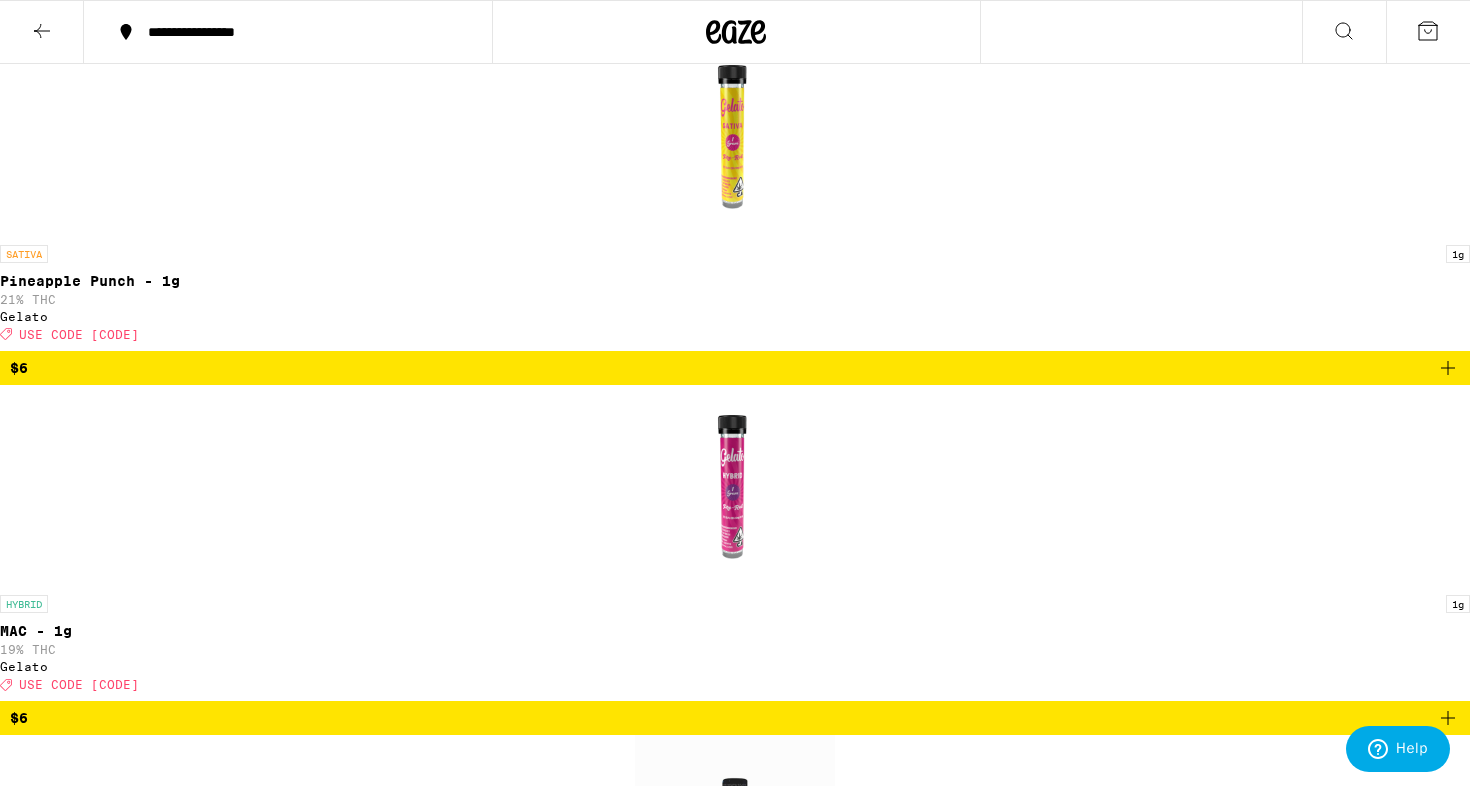 click at bounding box center [1448, 12260] 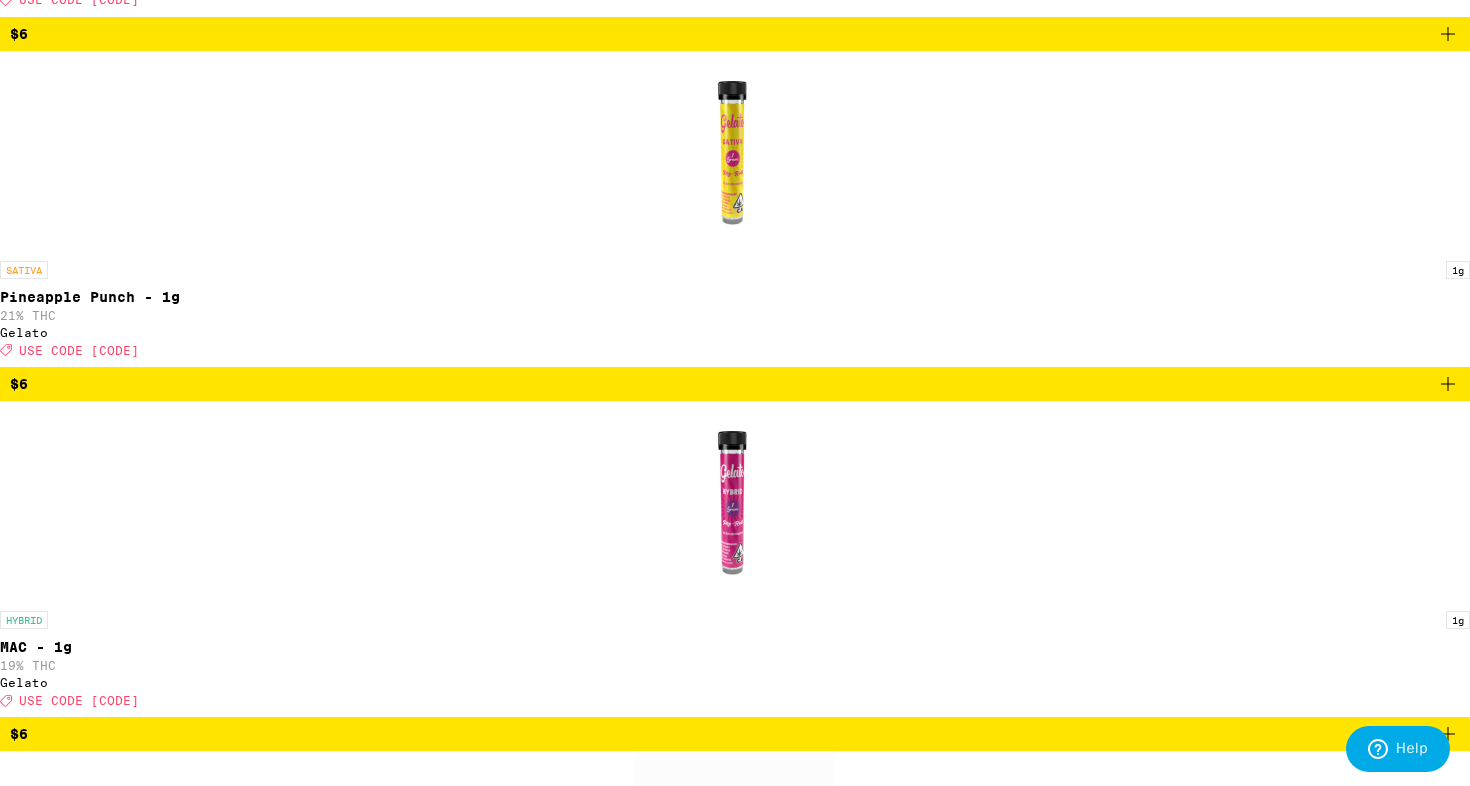 click at bounding box center (18, 12318) 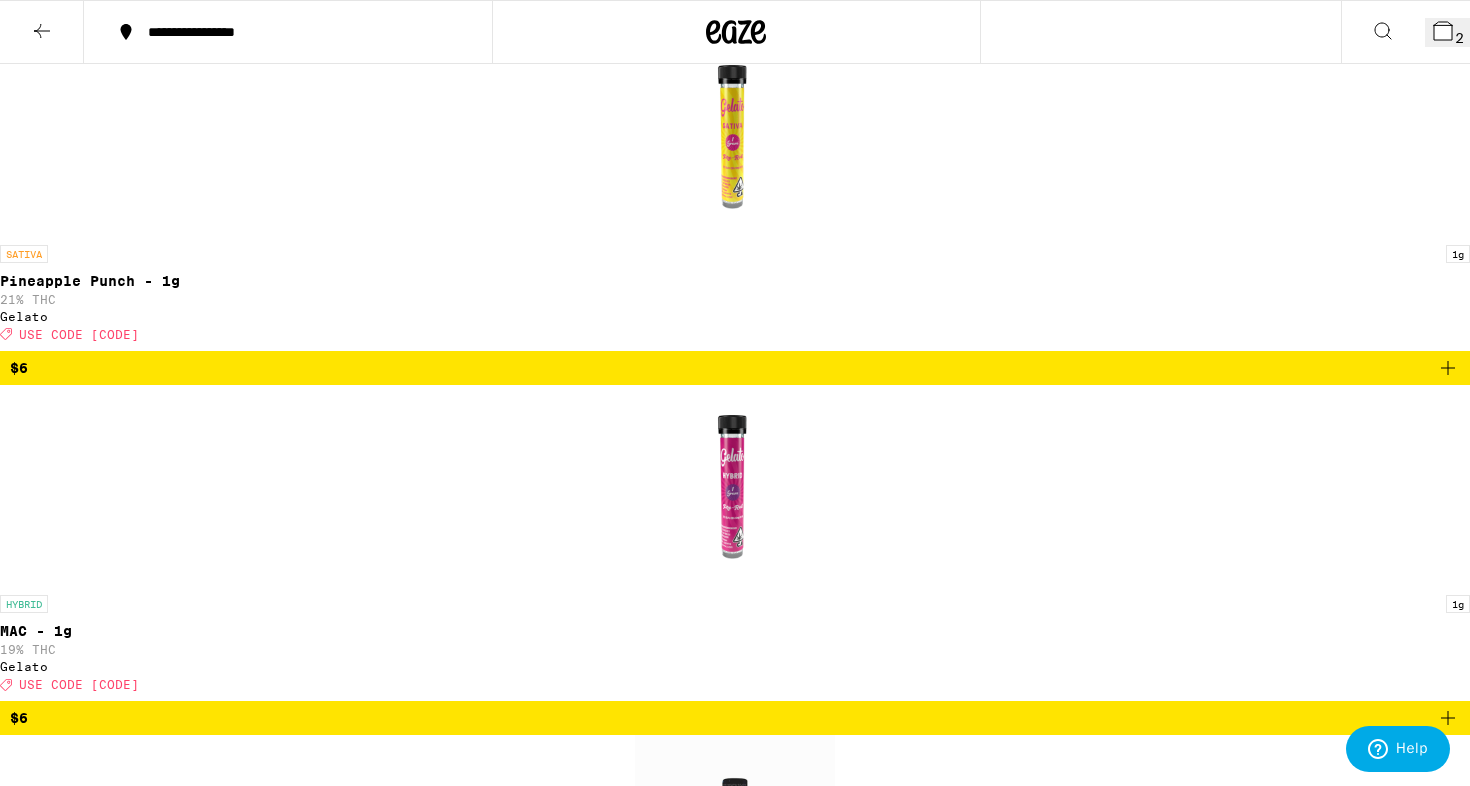 click at bounding box center [1448, 13001] 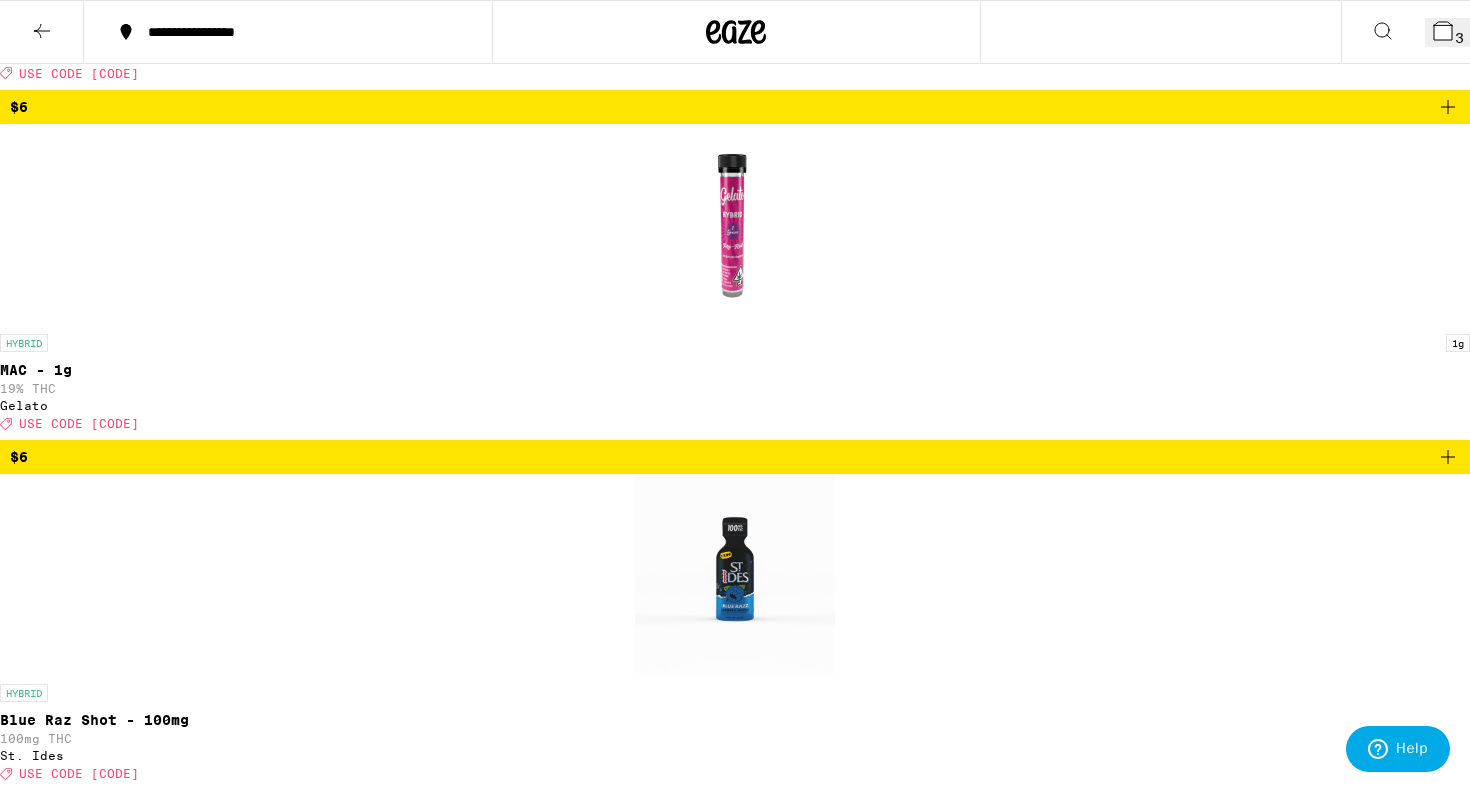 scroll, scrollTop: 3557, scrollLeft: 0, axis: vertical 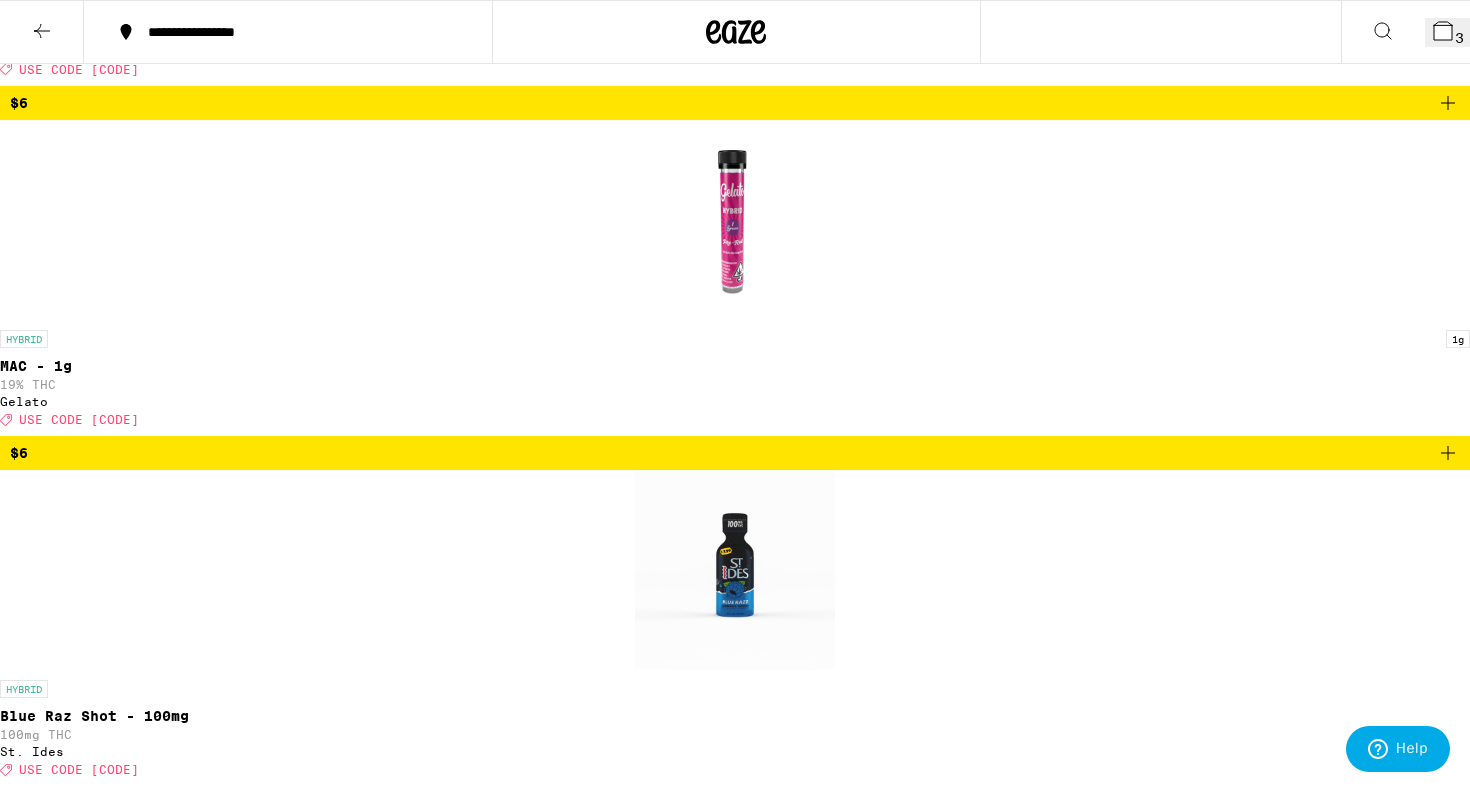 click at bounding box center (1448, 13126) 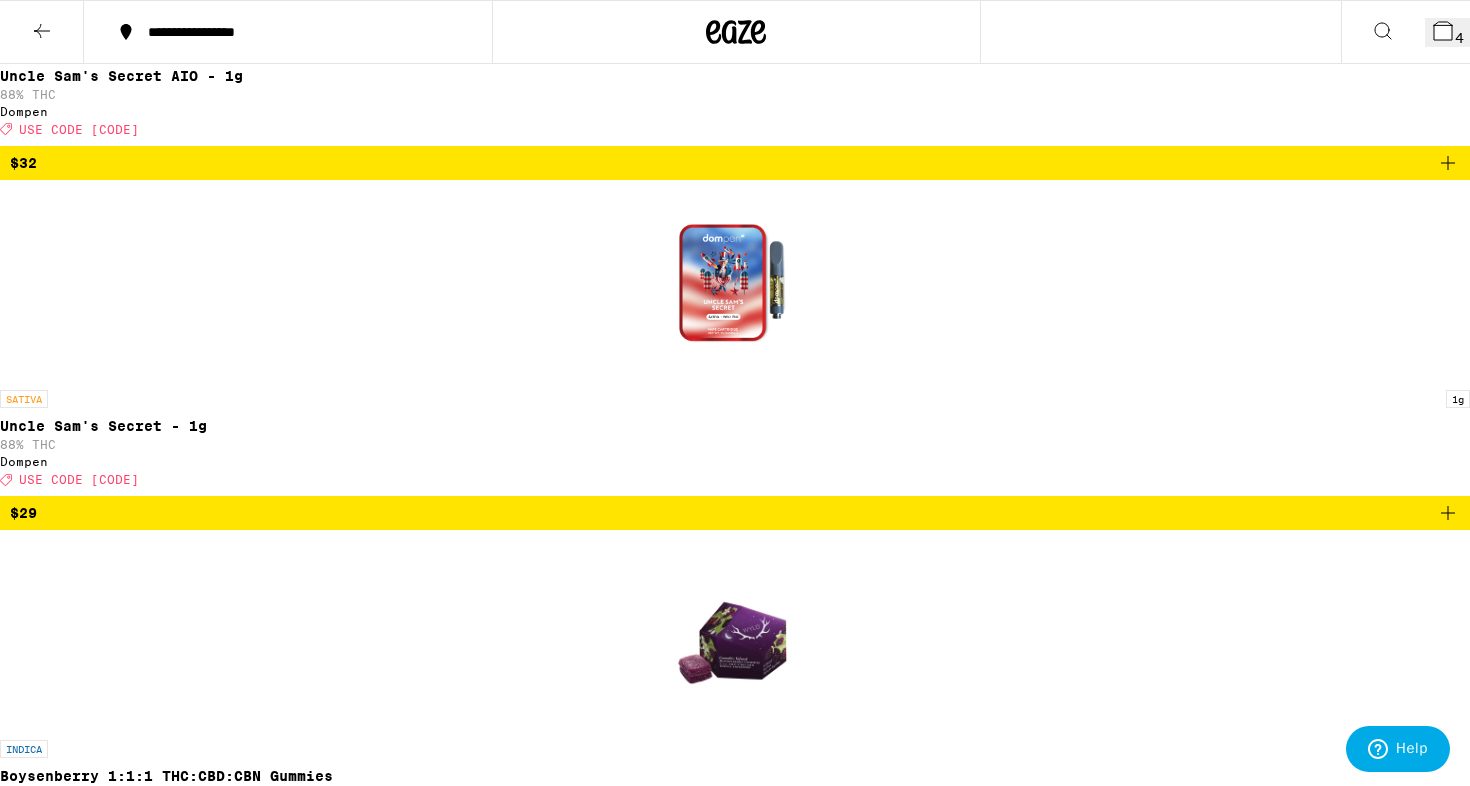 scroll, scrollTop: 474, scrollLeft: 0, axis: vertical 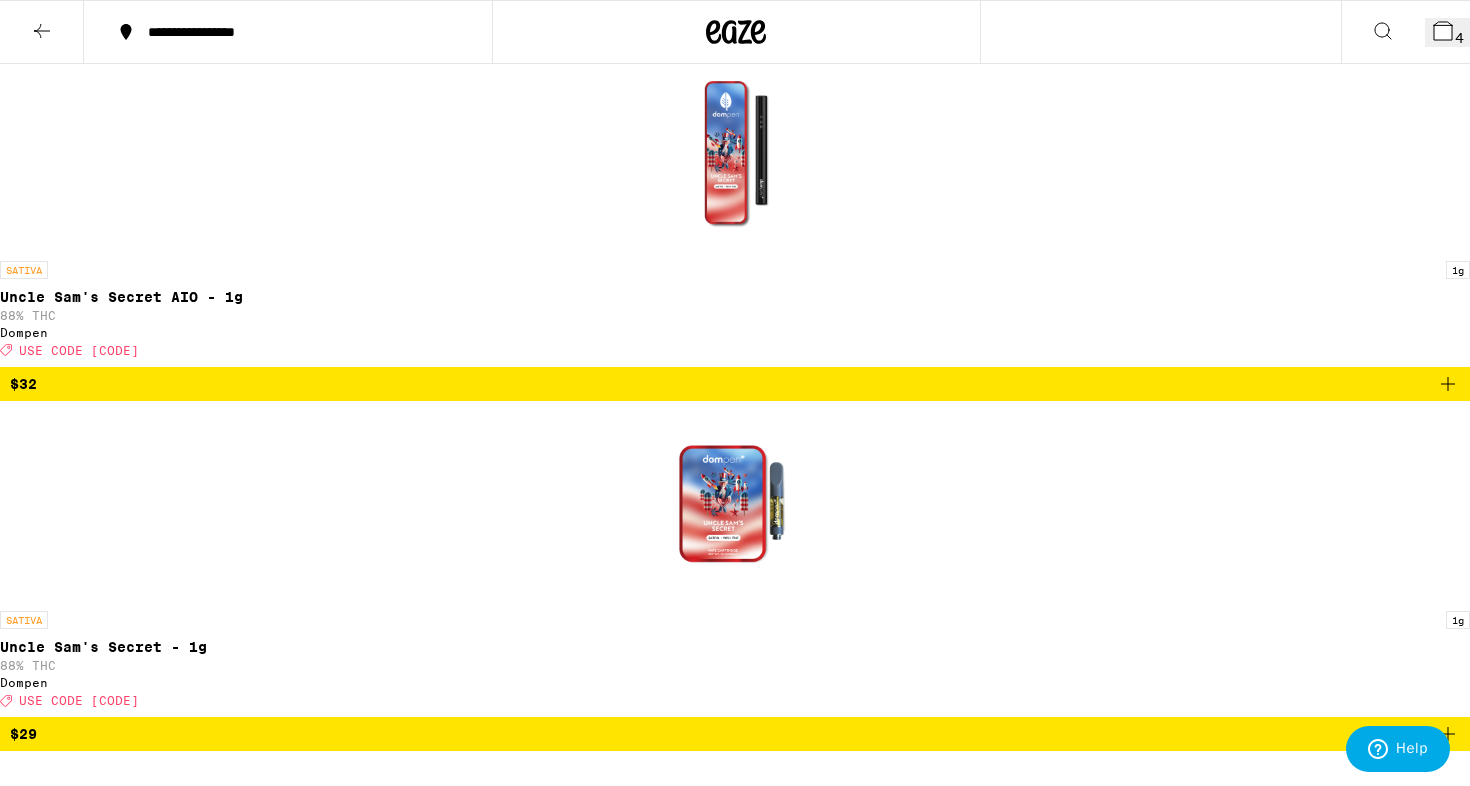 click on "4" at bounding box center [1447, 32] 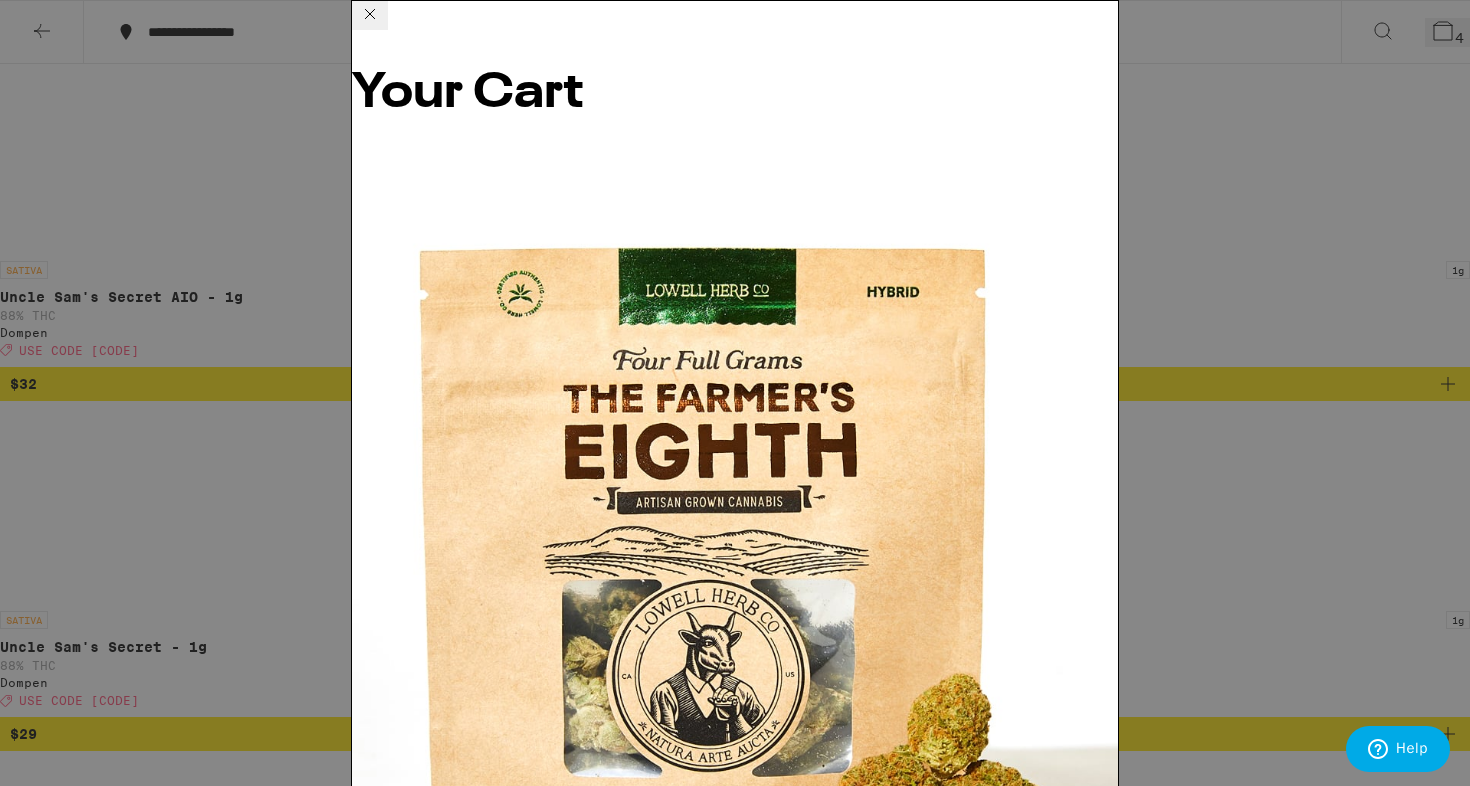 scroll, scrollTop: 161, scrollLeft: 0, axis: vertical 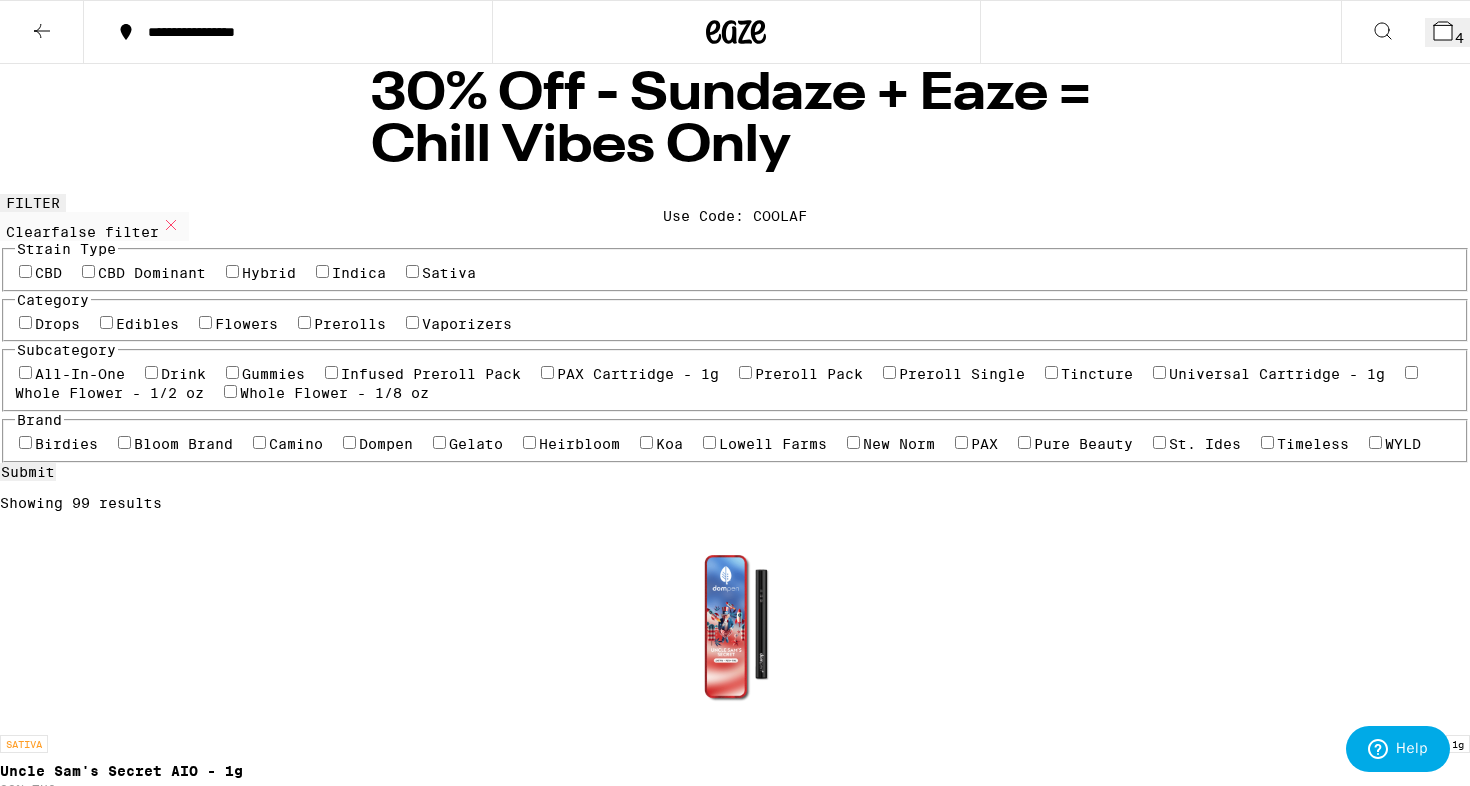 click on "30% Off - Sundaze + Eaze = Chill Vibes Only Use Code: [CODE]" at bounding box center (735, 129) 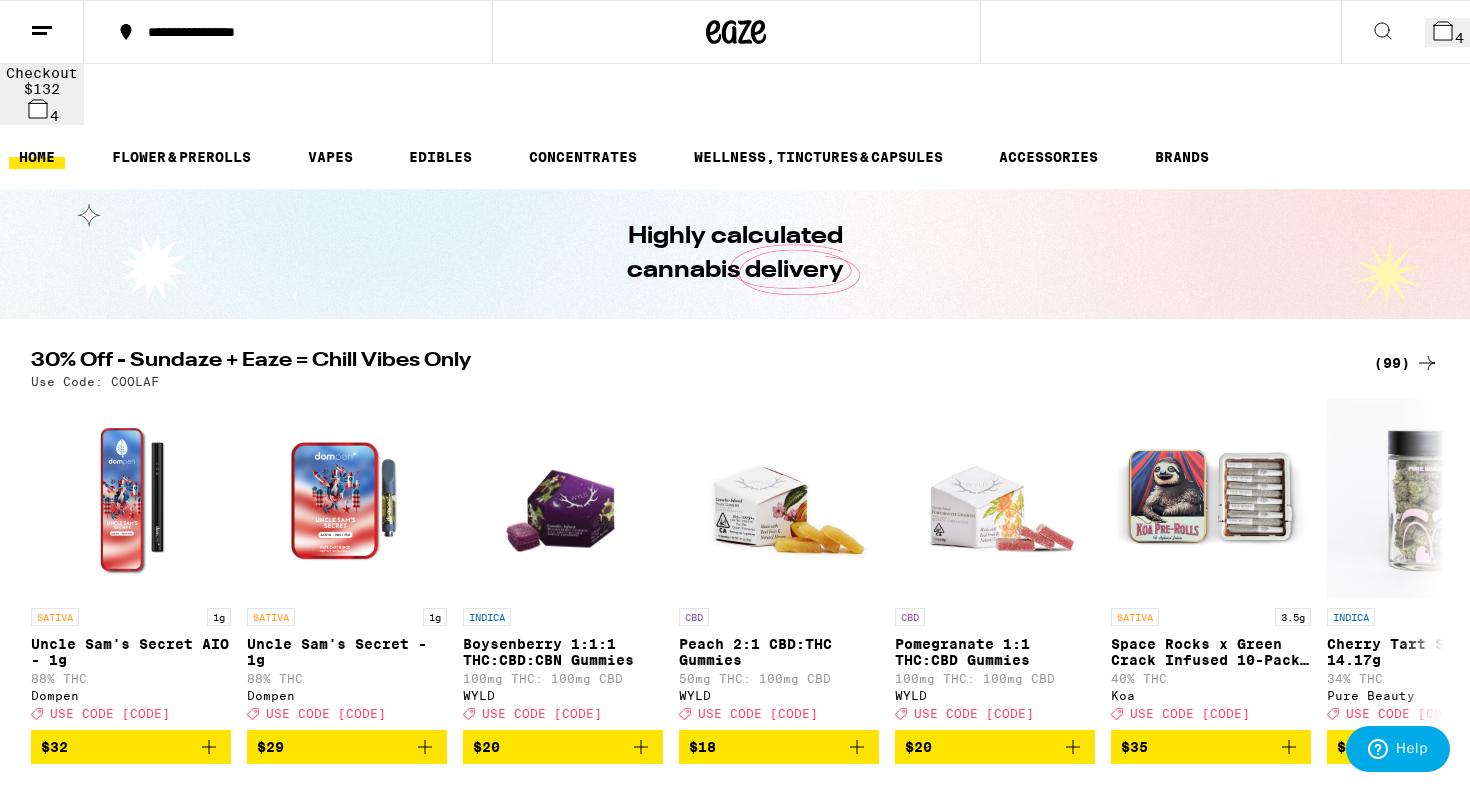 scroll, scrollTop: 605, scrollLeft: 3, axis: both 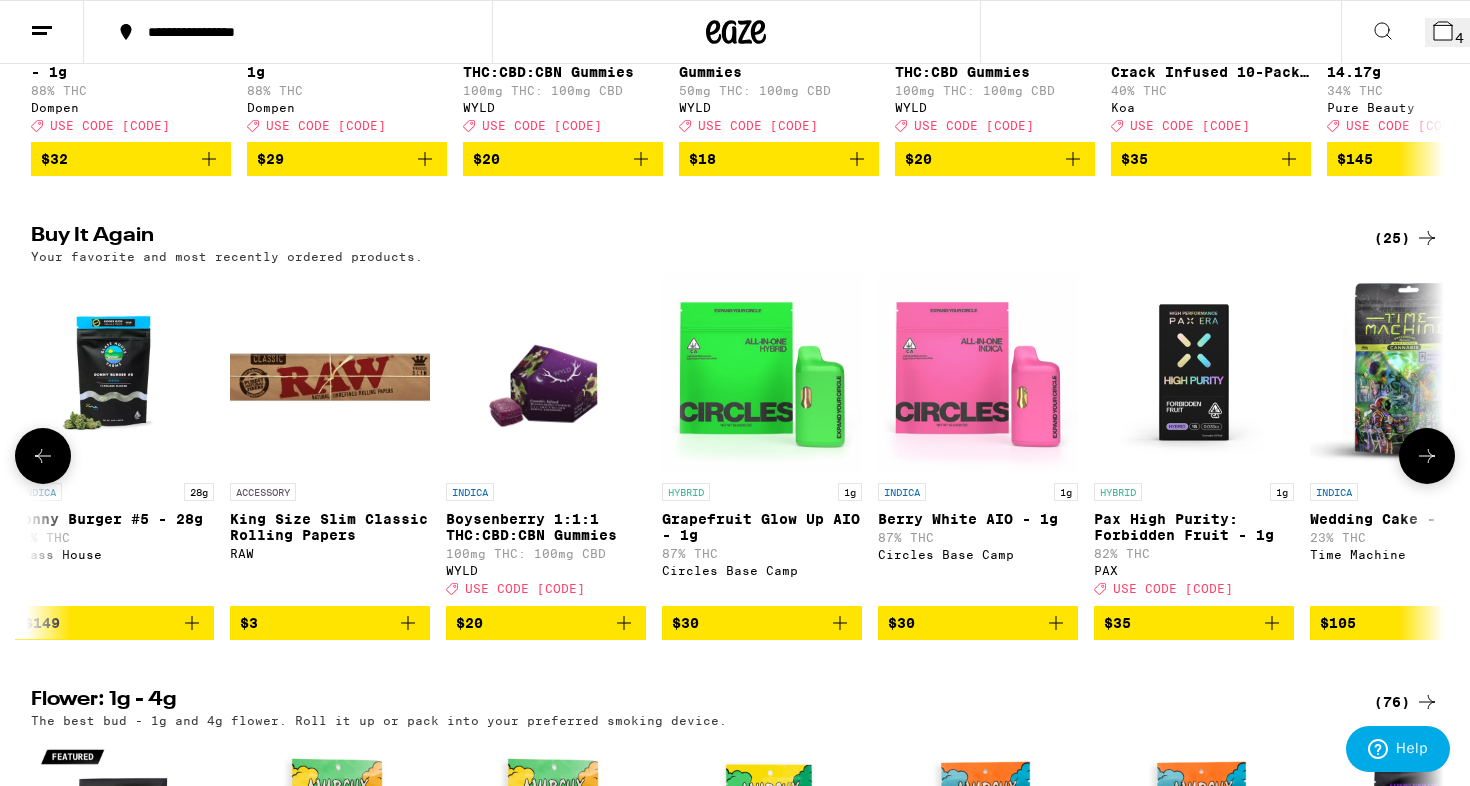 click at bounding box center [1427, 456] 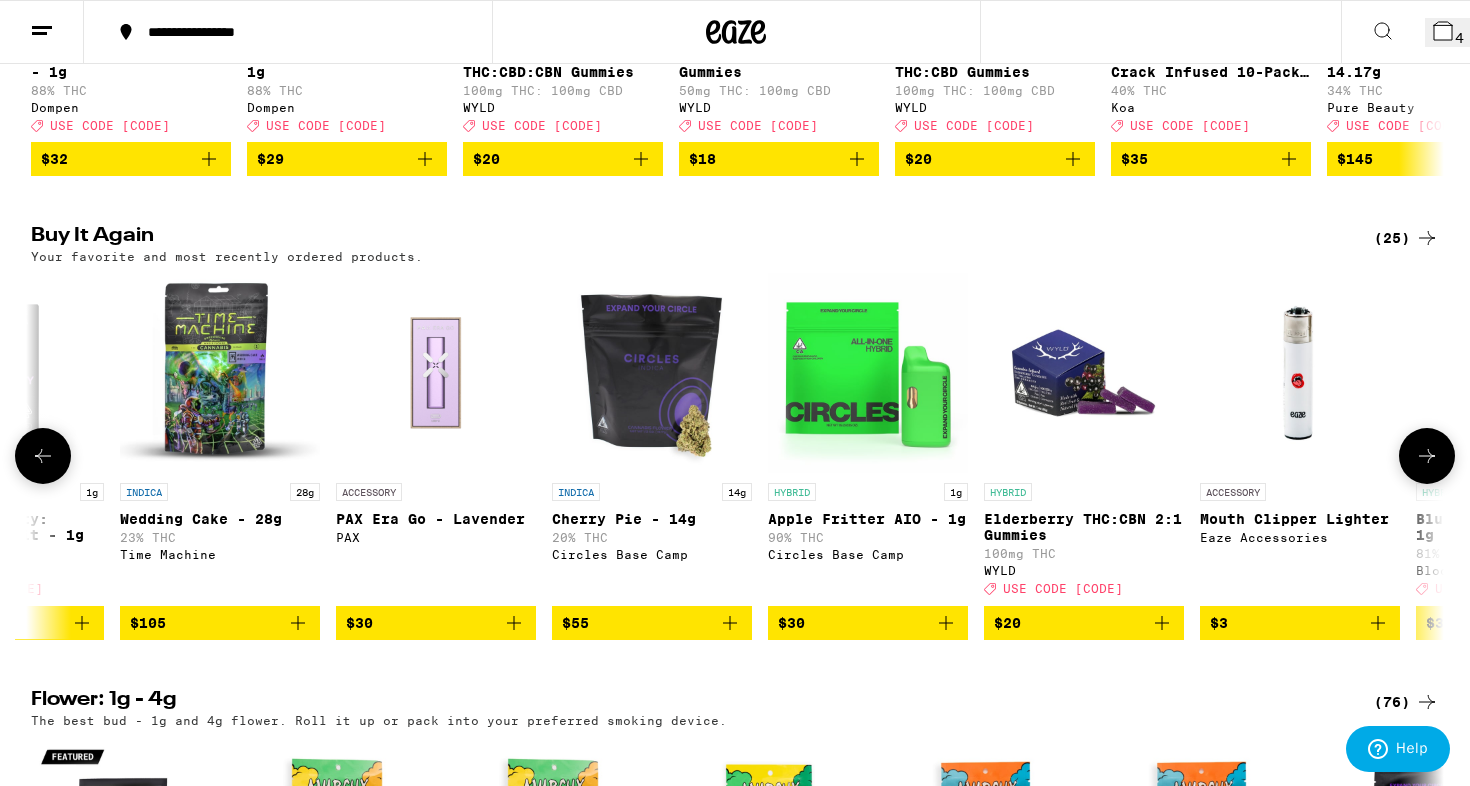scroll, scrollTop: 0, scrollLeft: 0, axis: both 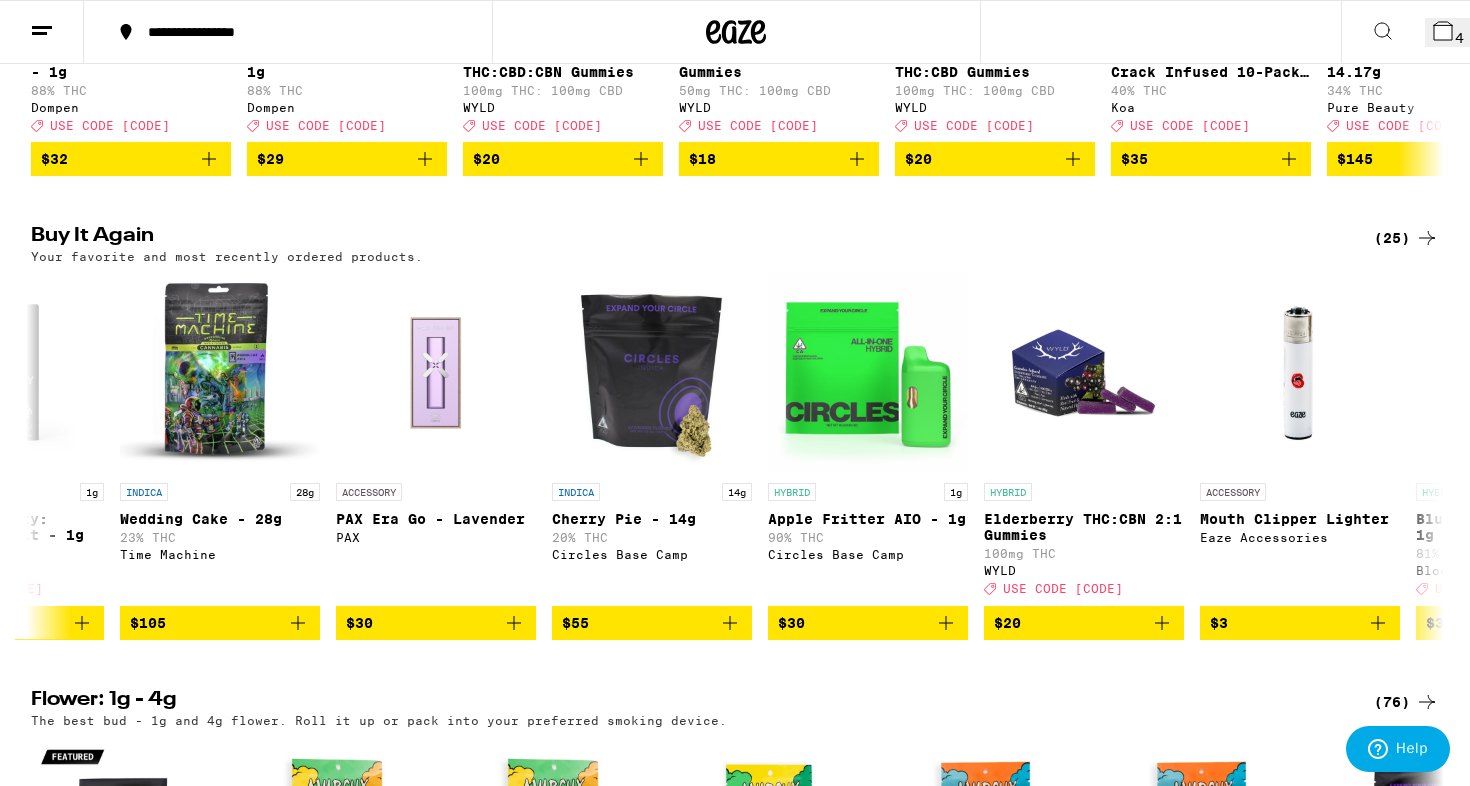 click on "Add To Bag $[PRICE]" at bounding box center [51, 9207] 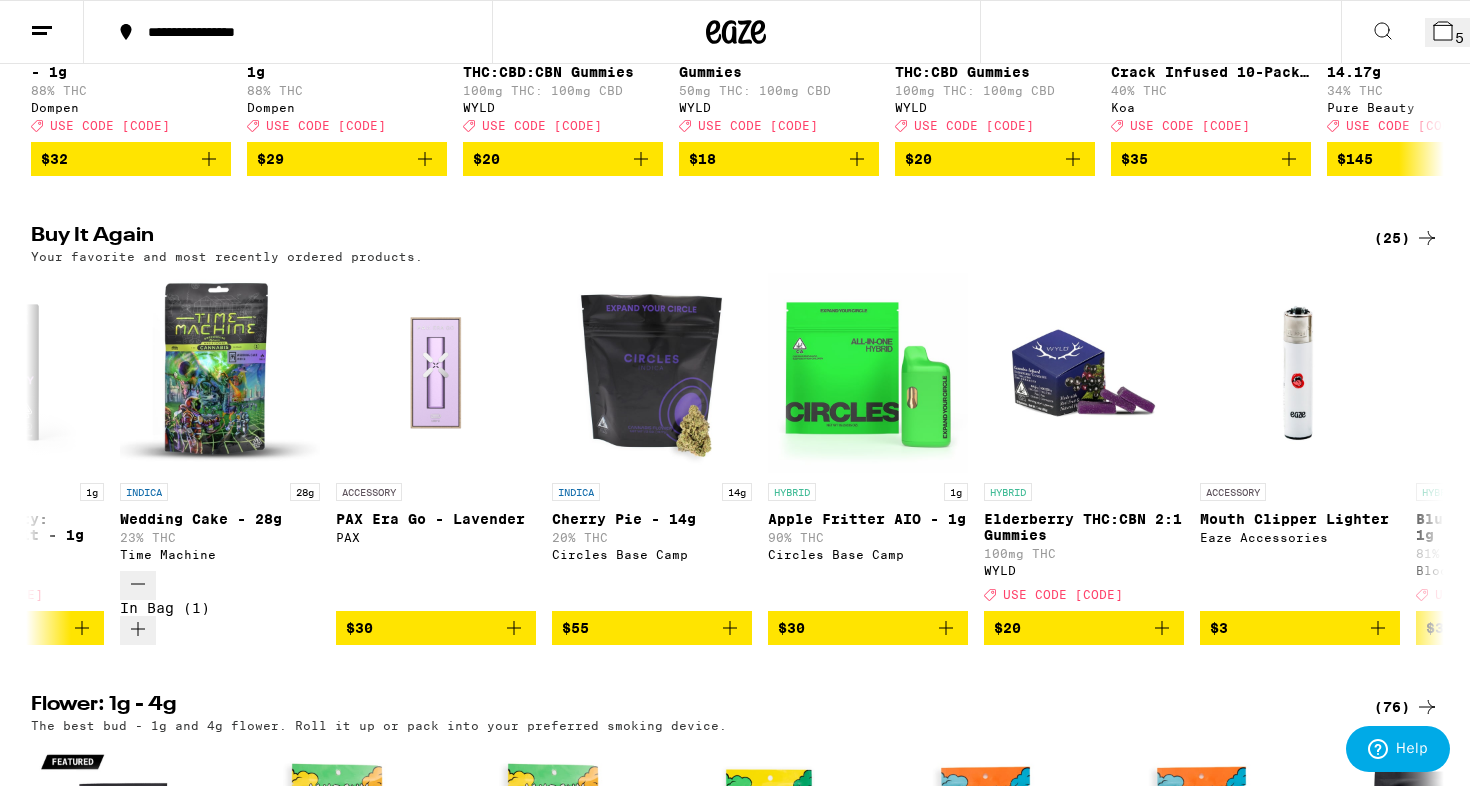 click on "5" at bounding box center [1447, 32] 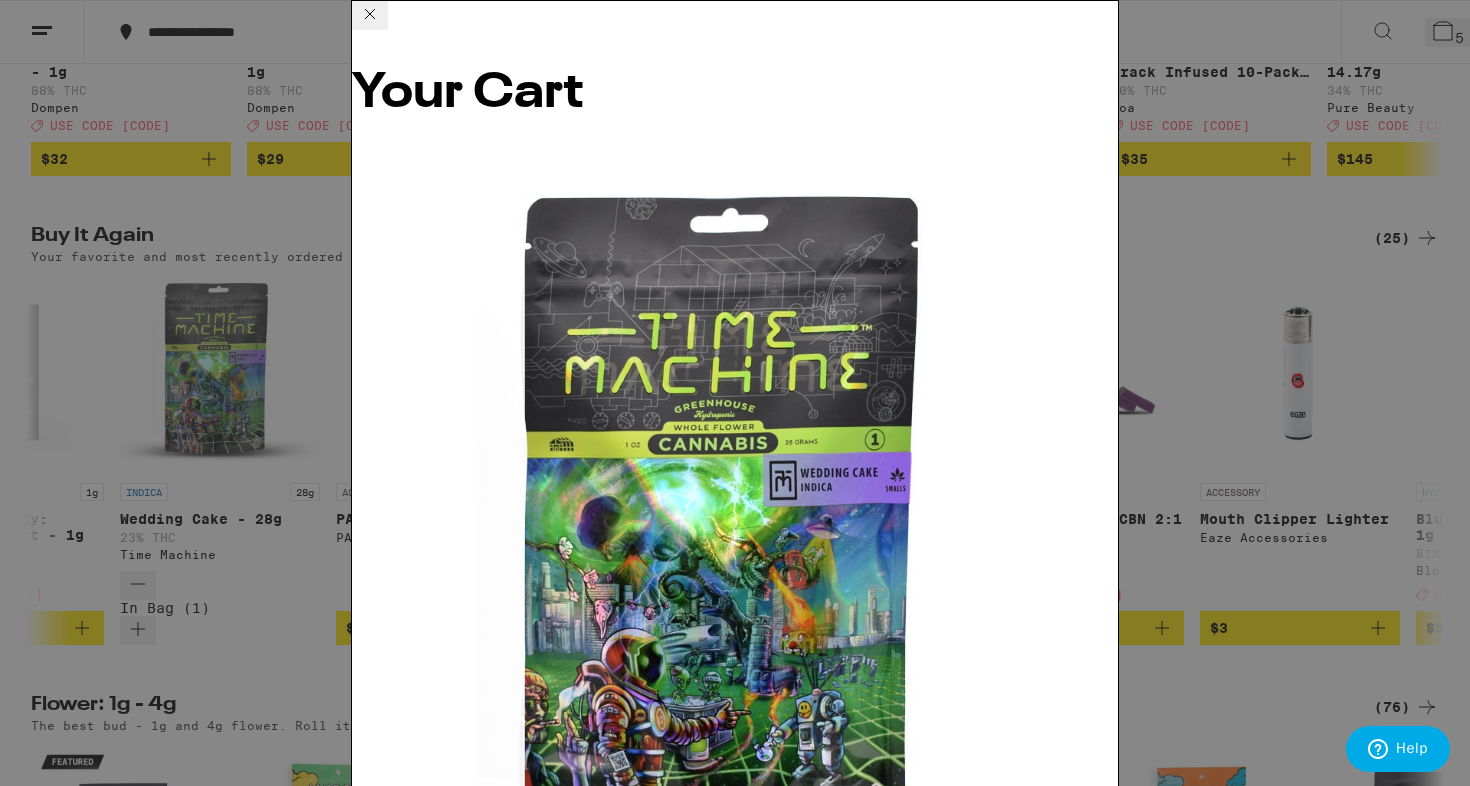 click at bounding box center [370, 997] 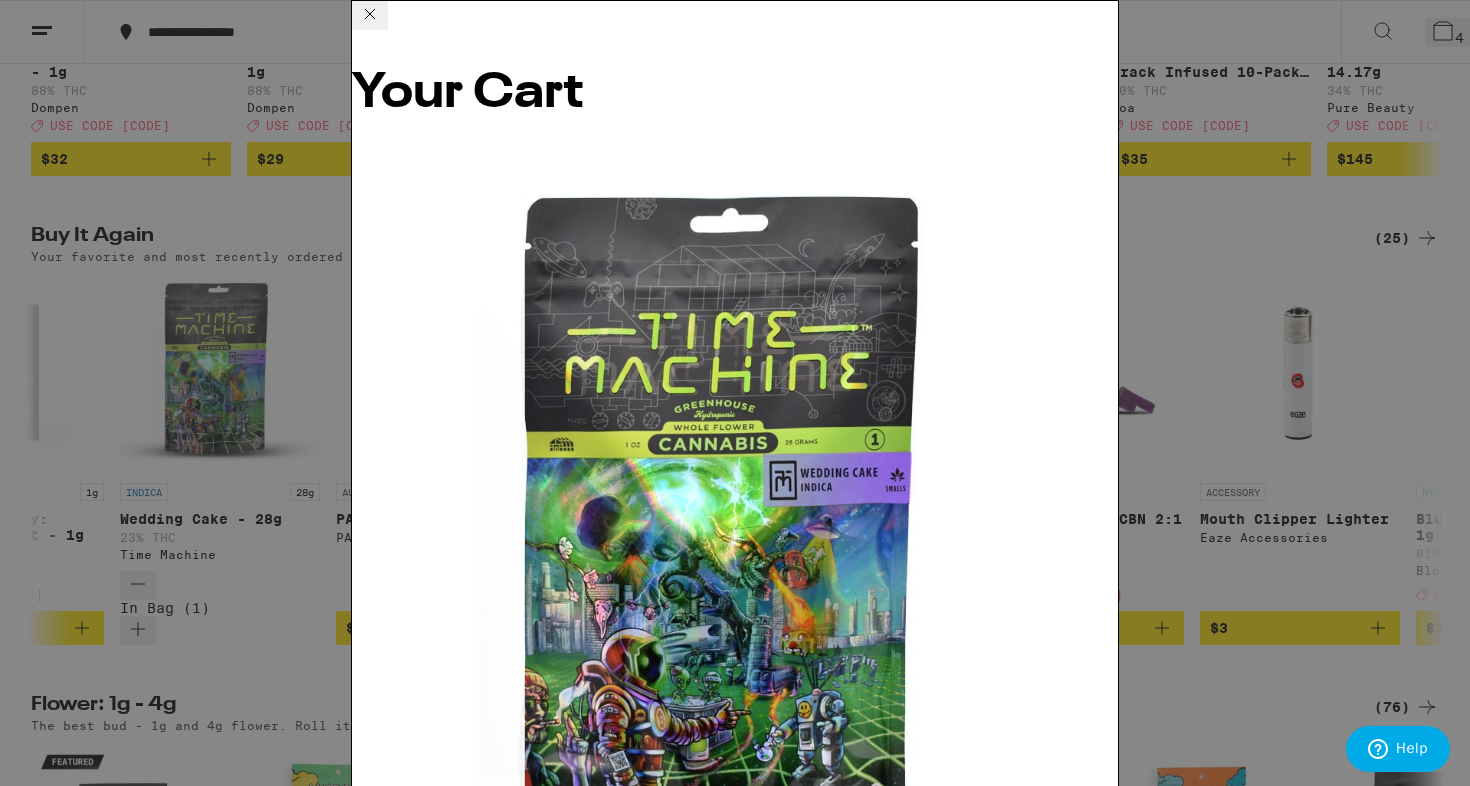 click at bounding box center [370, 997] 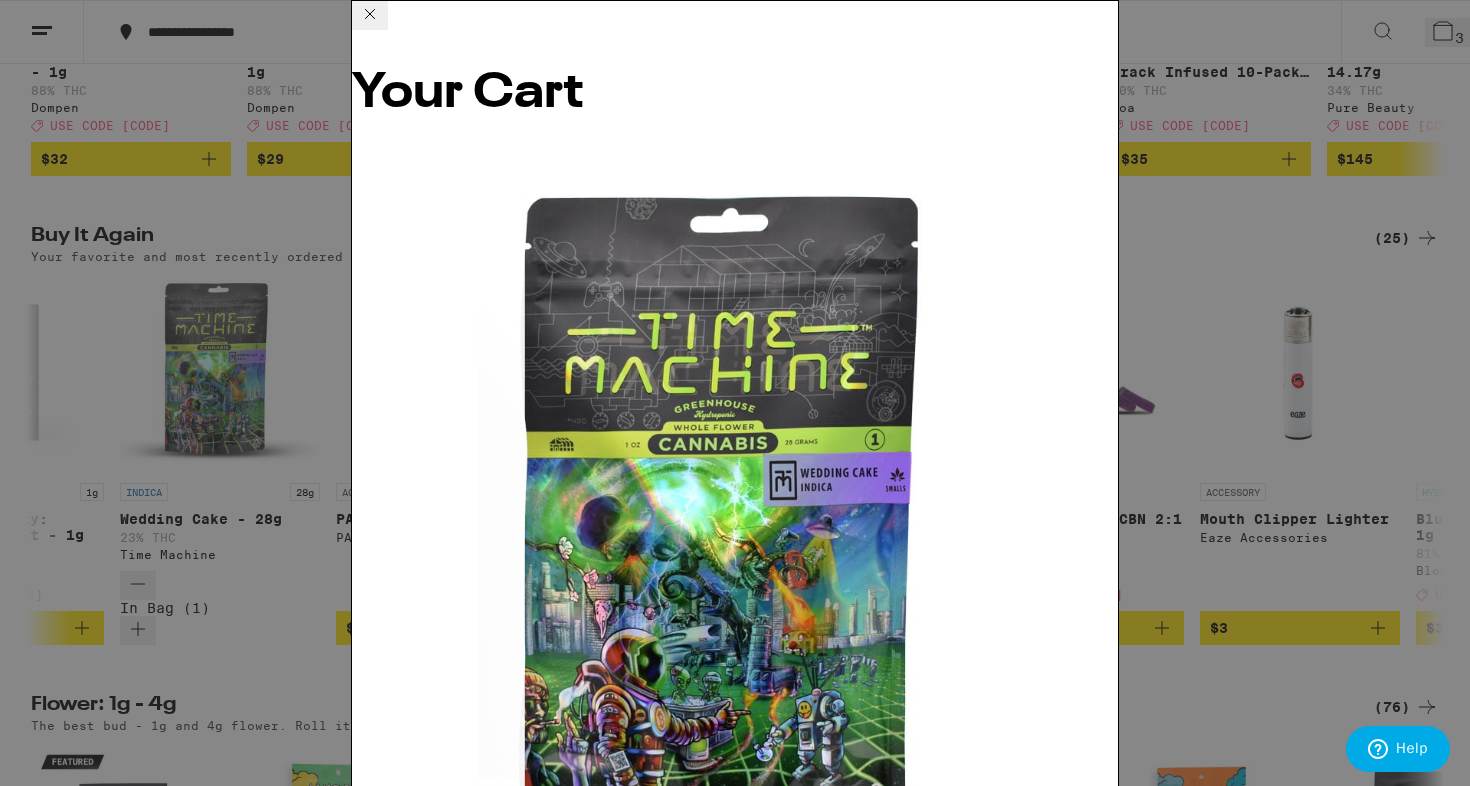 click at bounding box center (370, 997) 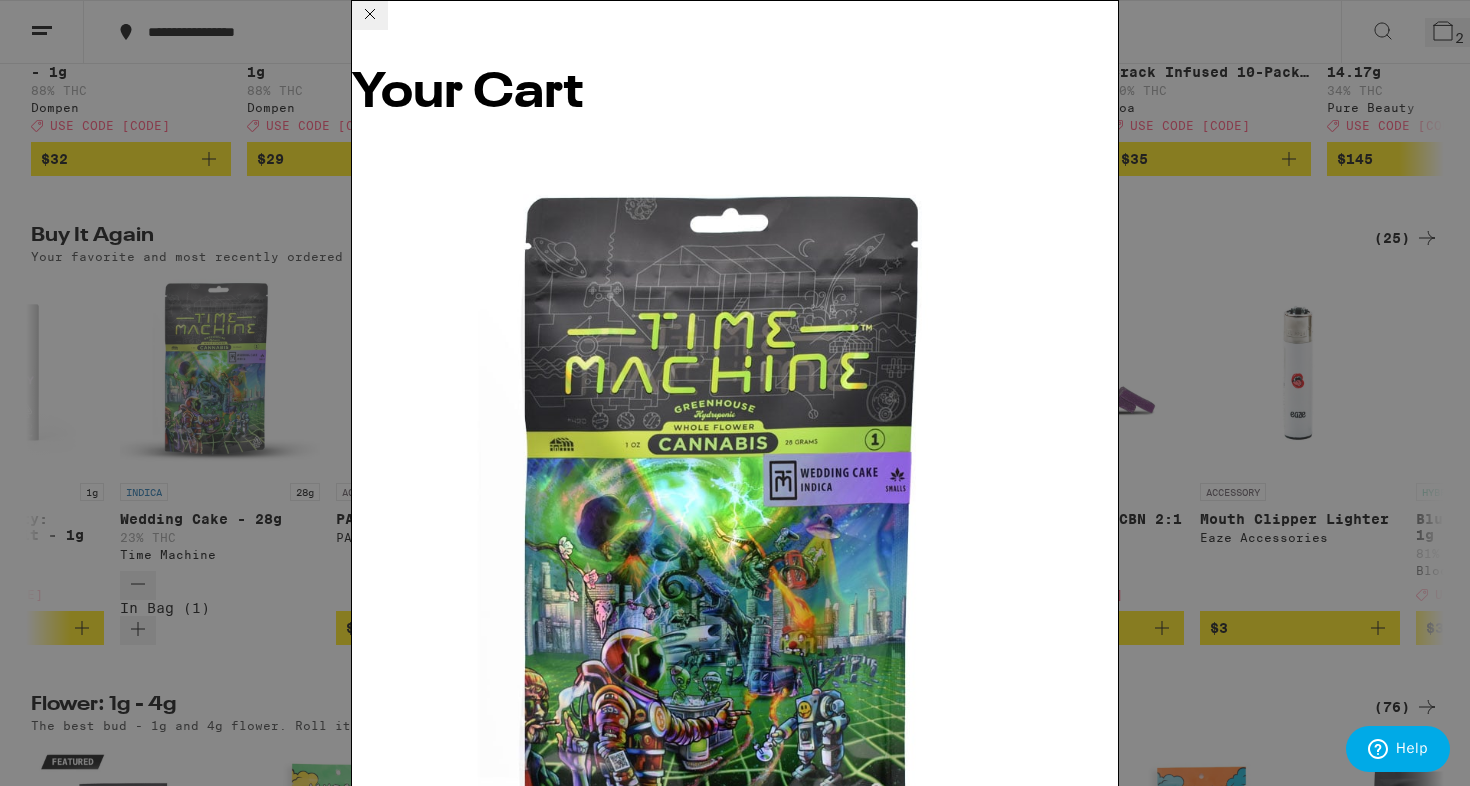 click at bounding box center (370, 997) 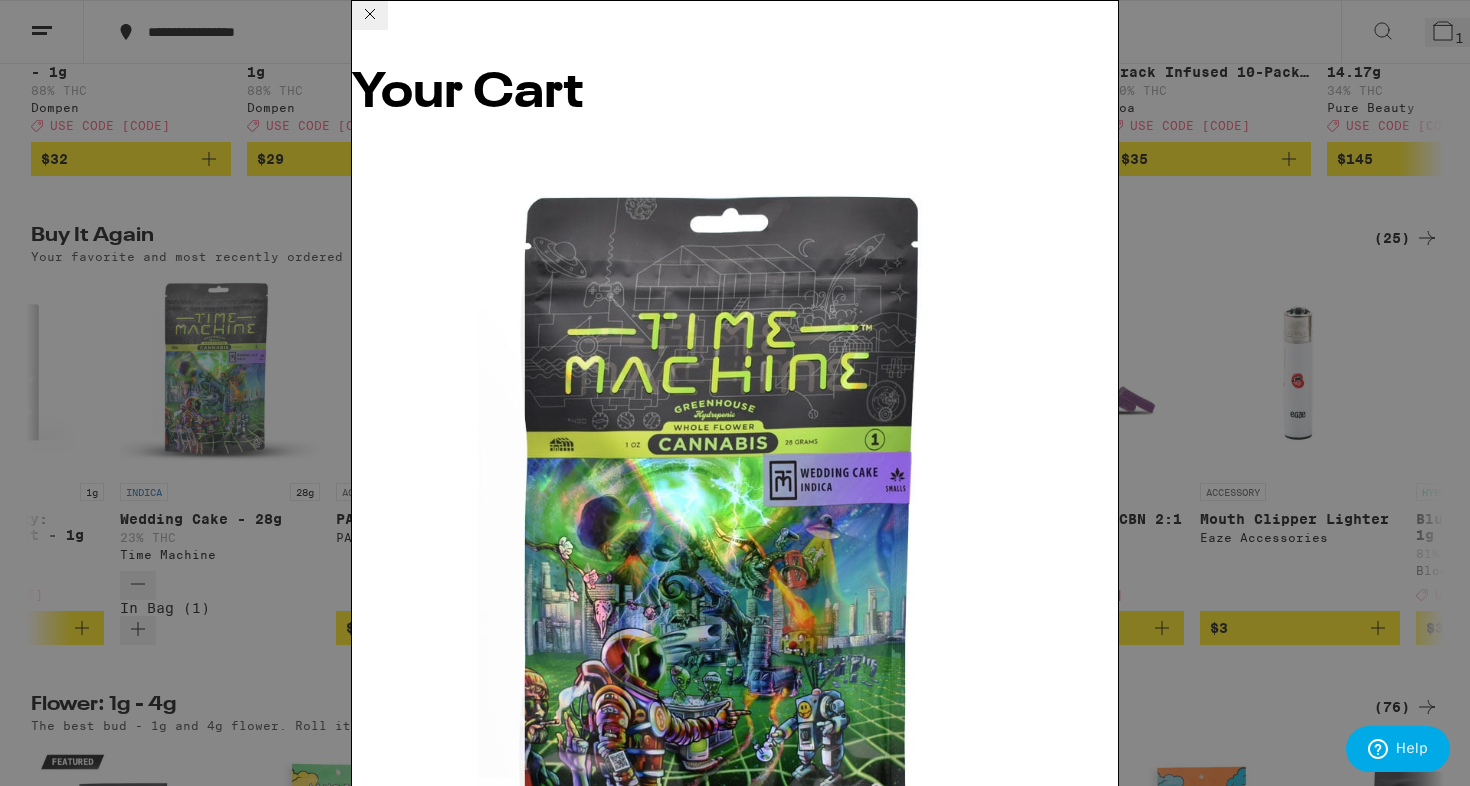 scroll, scrollTop: 44, scrollLeft: 0, axis: vertical 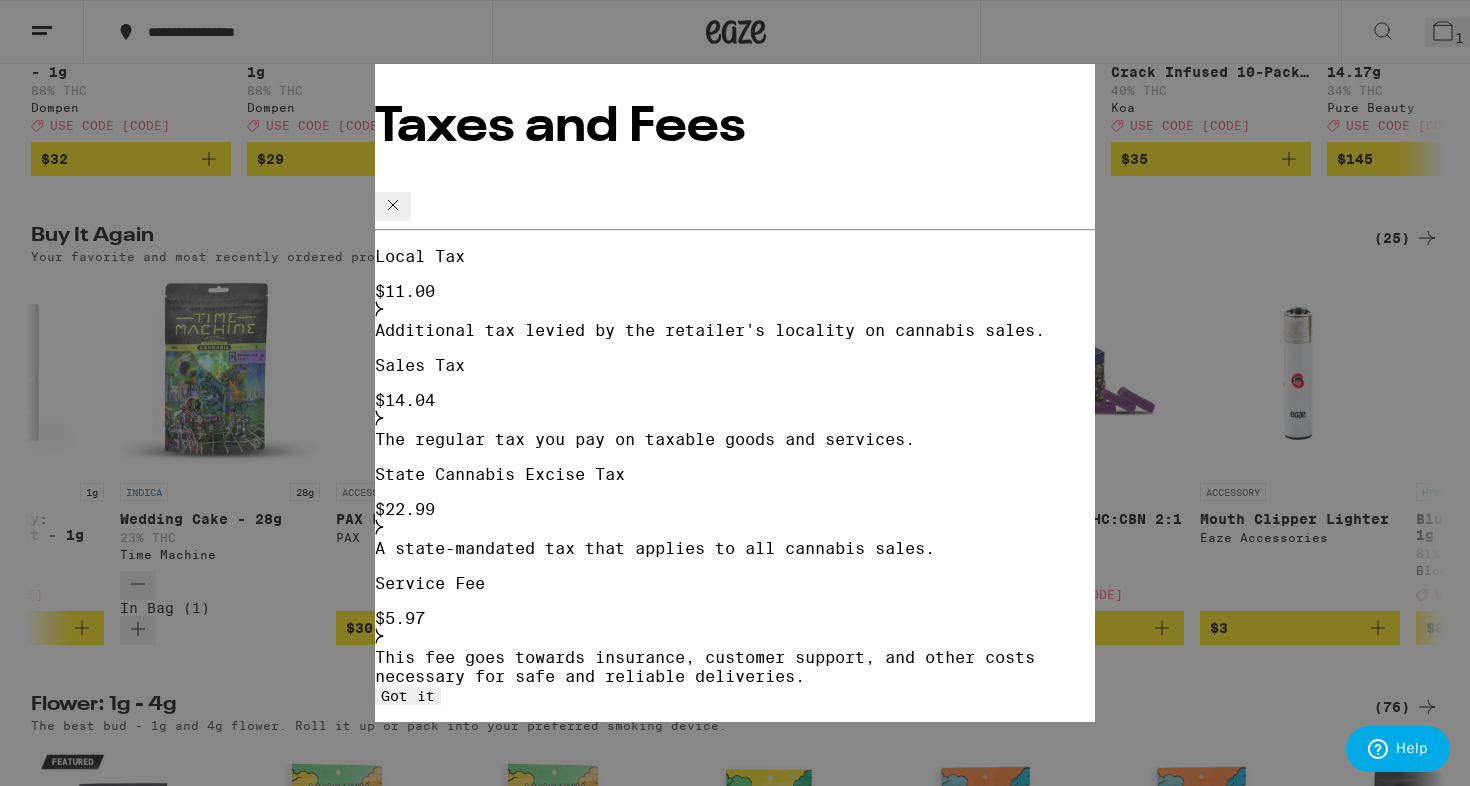 click at bounding box center [379, 418] 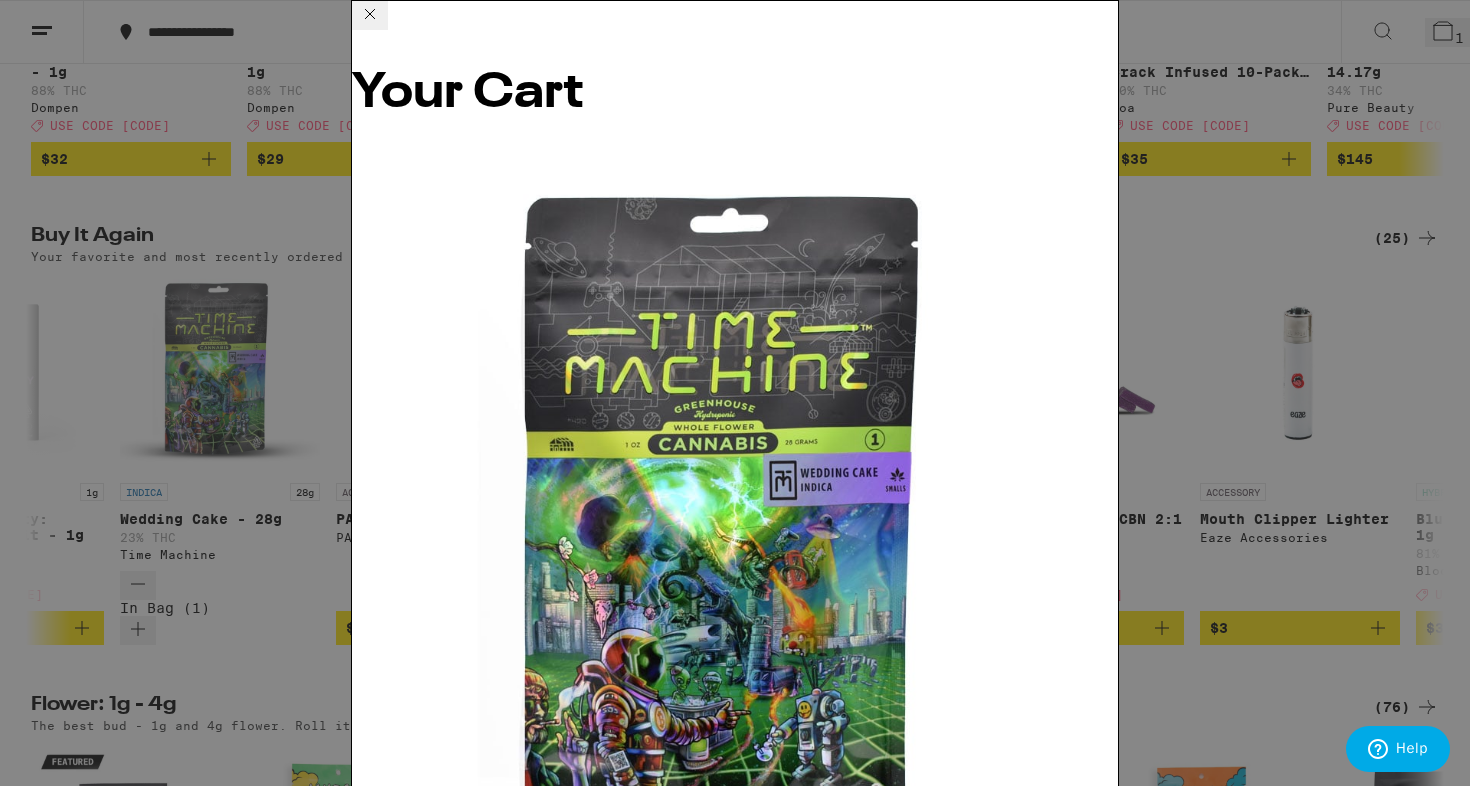 click at bounding box center [370, 14] 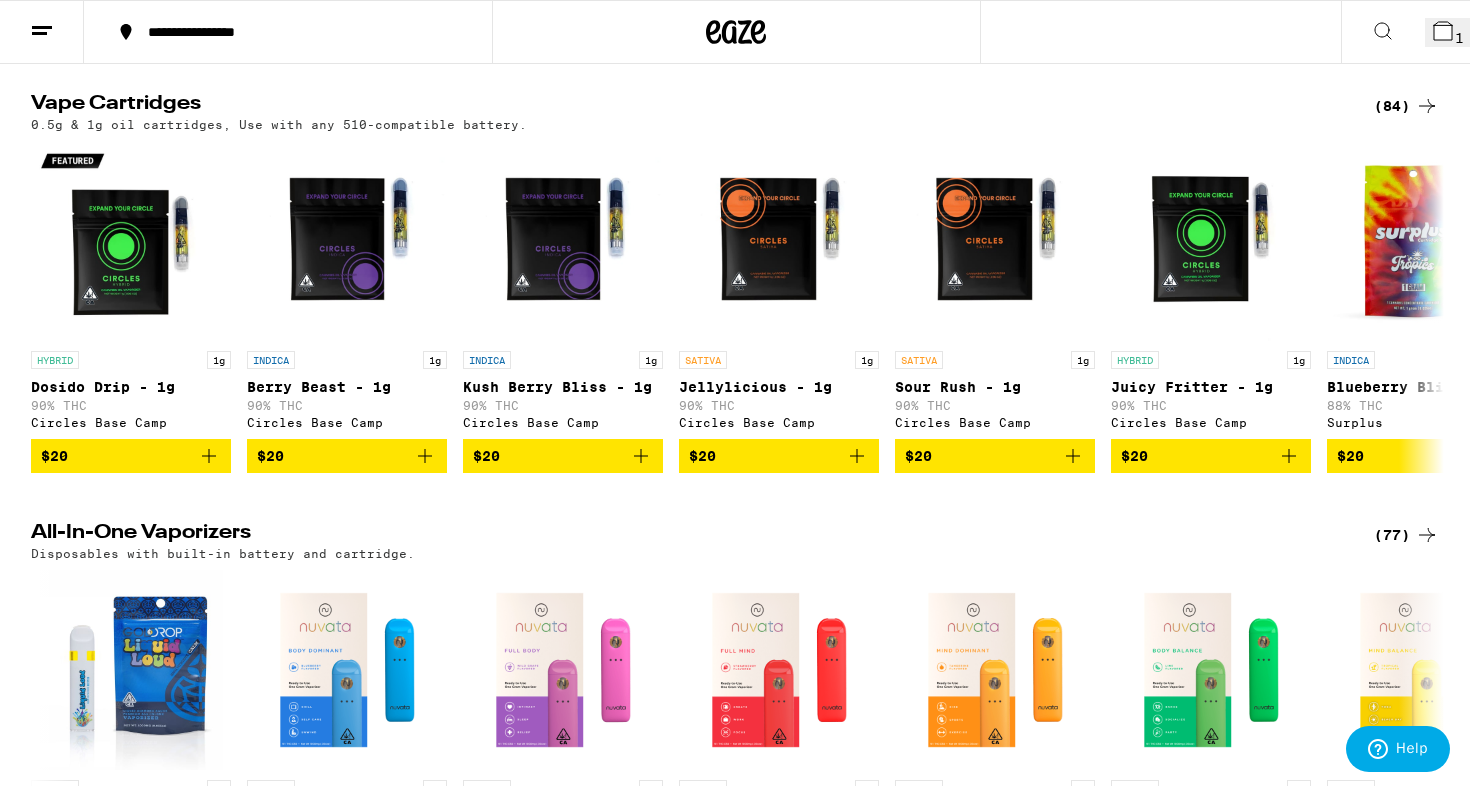scroll, scrollTop: 2182, scrollLeft: 0, axis: vertical 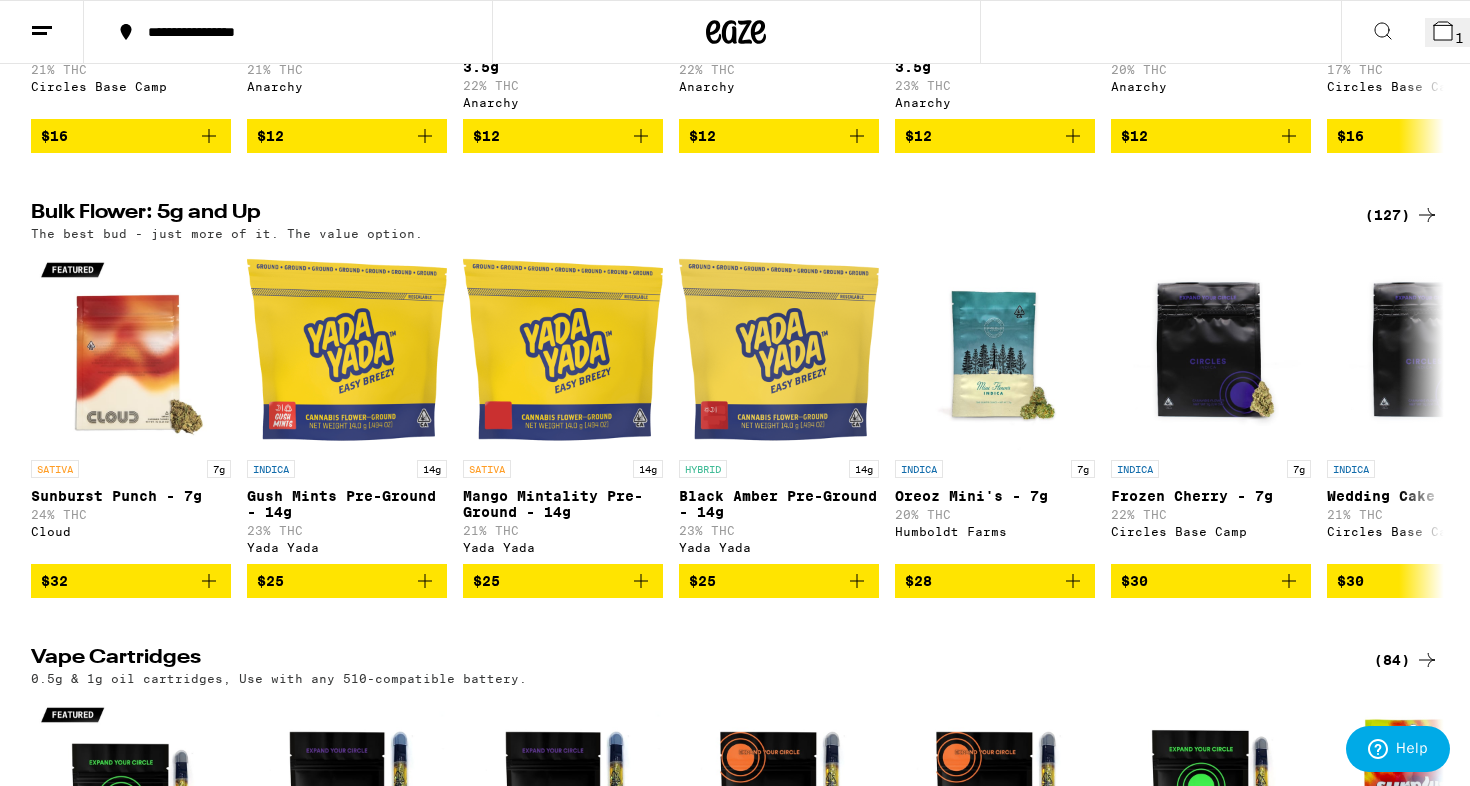 click at bounding box center [1427, 215] 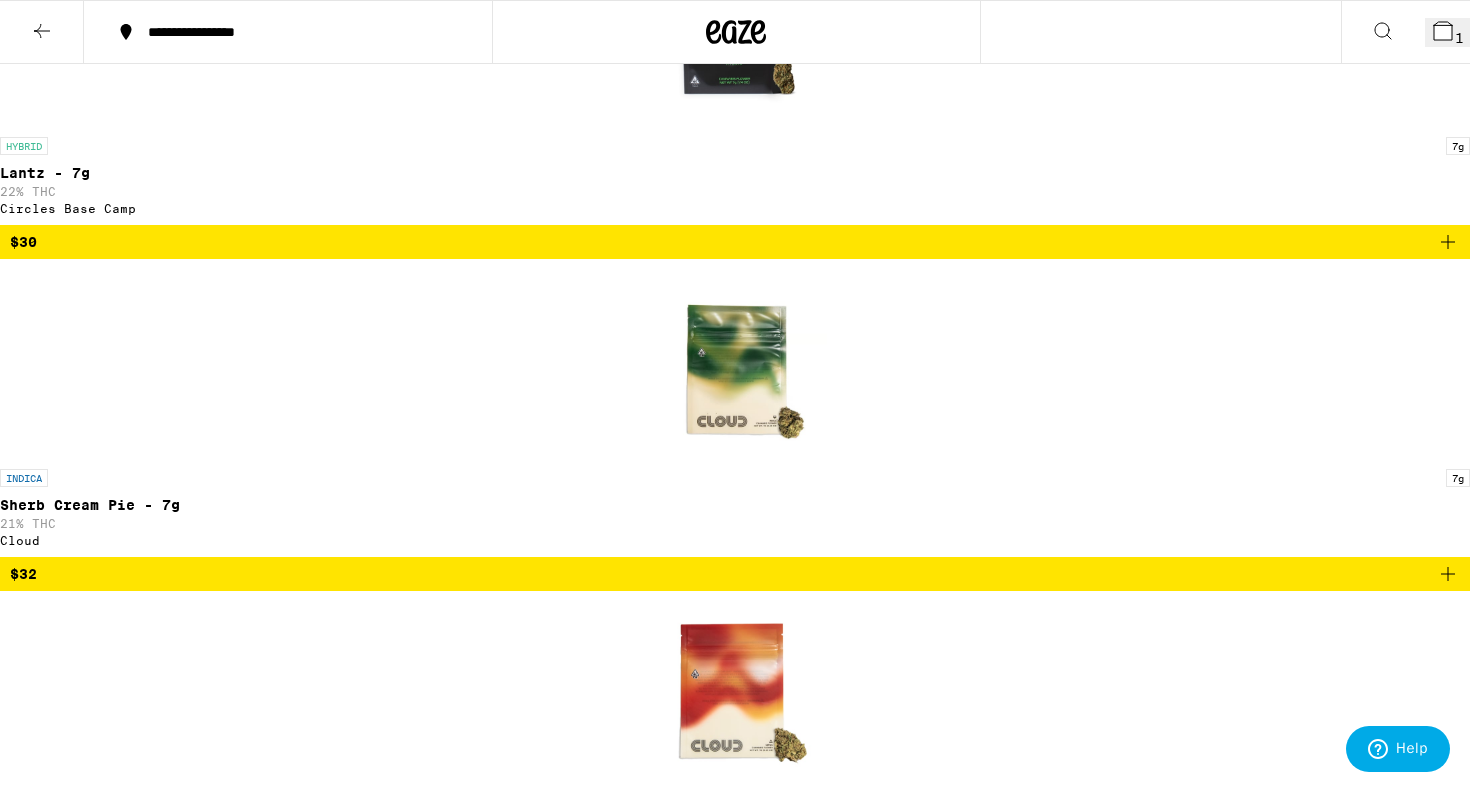 scroll, scrollTop: 3873, scrollLeft: 0, axis: vertical 